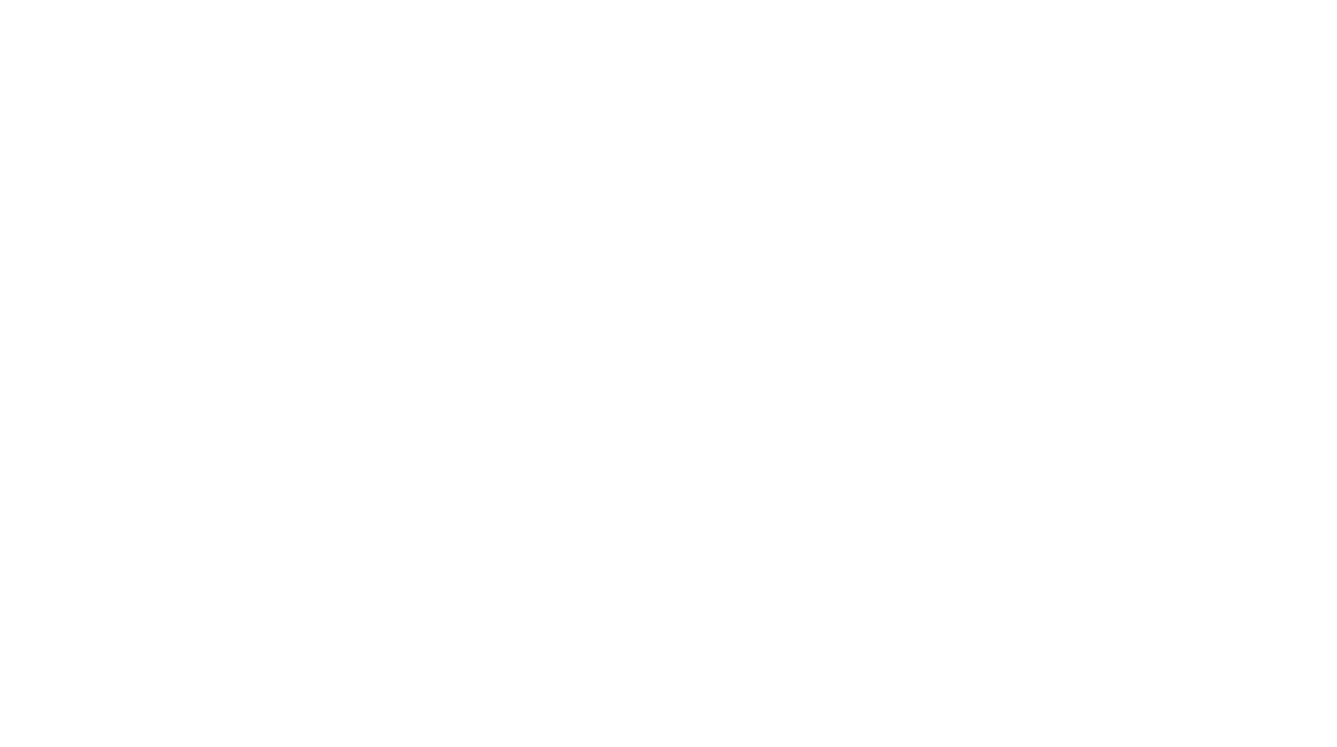 scroll, scrollTop: 0, scrollLeft: 0, axis: both 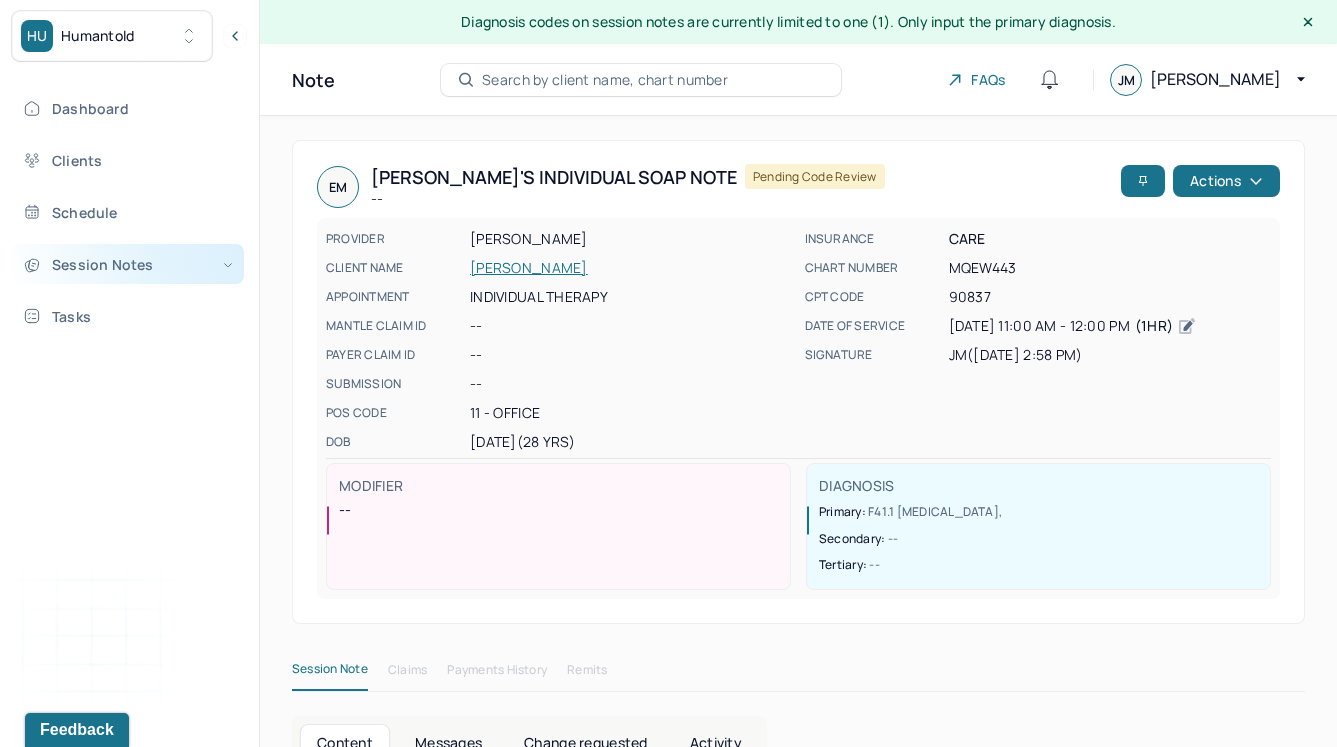 click on "Session Notes" at bounding box center (128, 264) 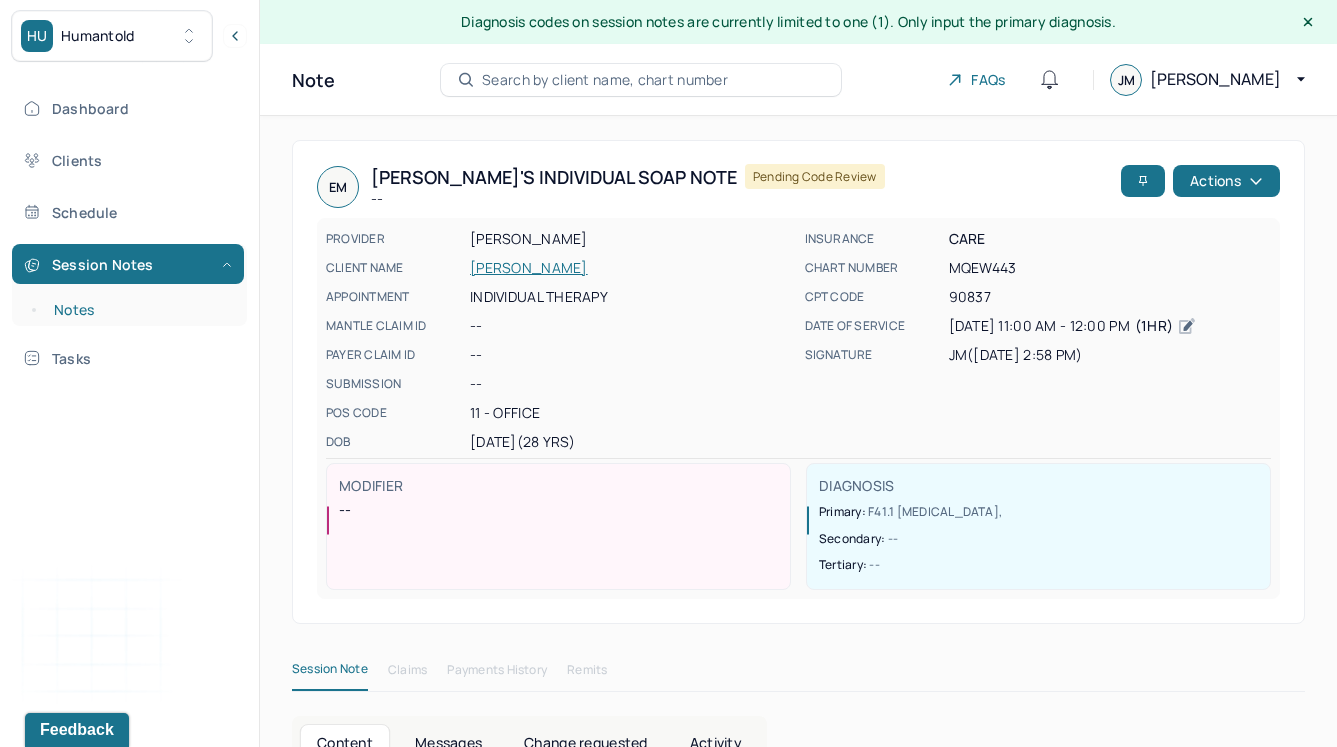 click on "Notes" at bounding box center (139, 310) 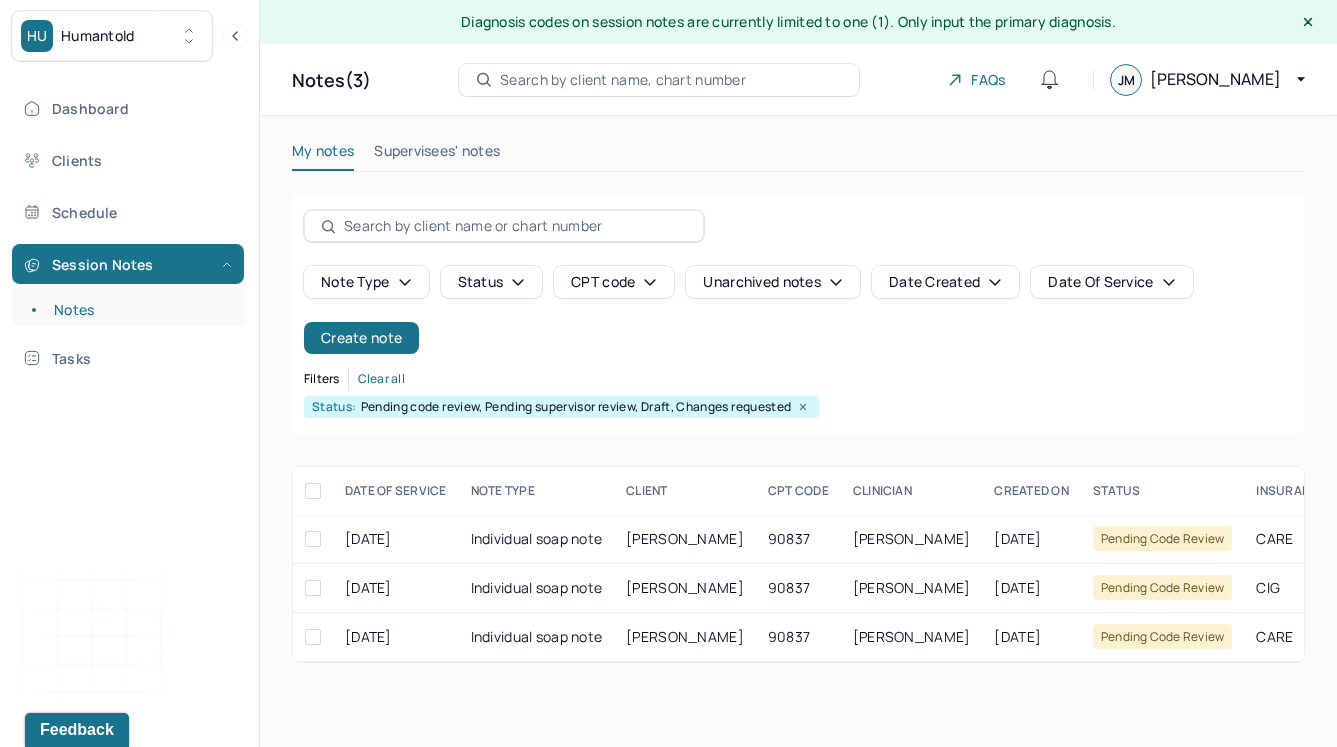 click on "Status: Pending code review, Pending supervisor review, Draft, Changes requested" at bounding box center [798, 407] 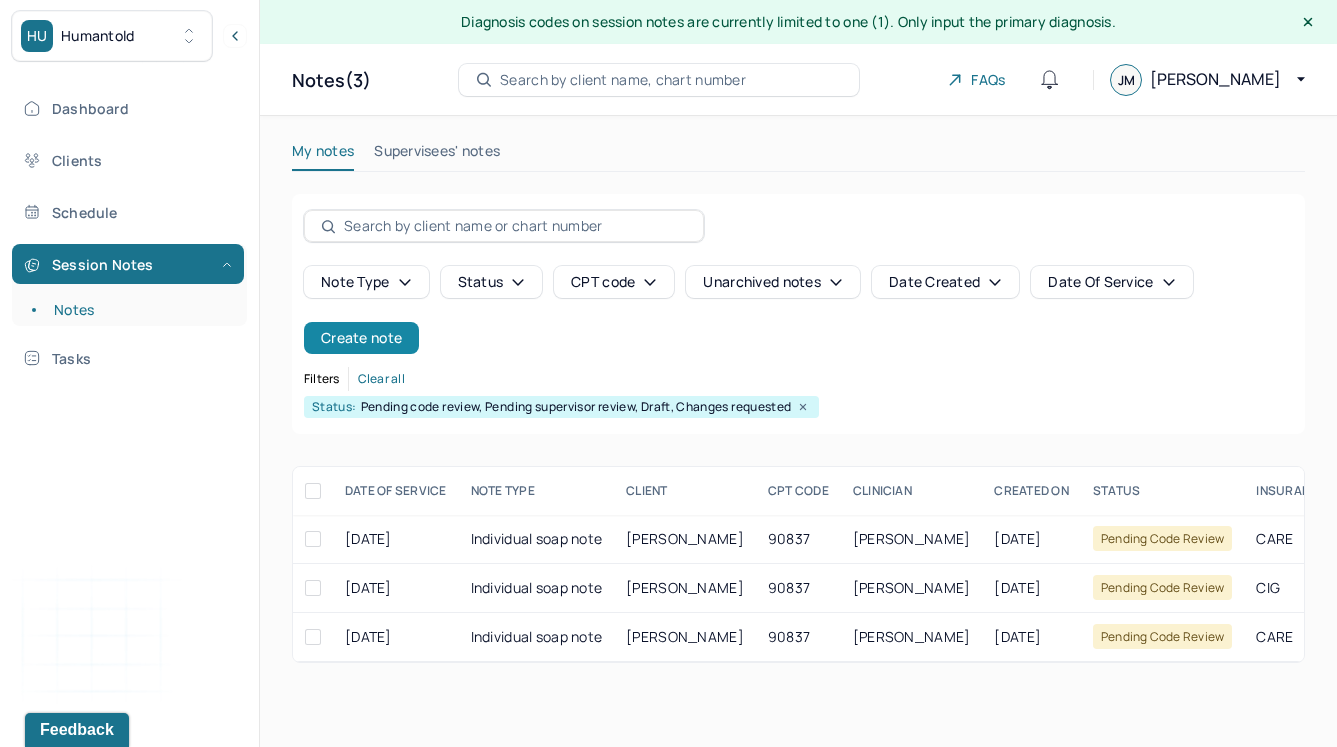 click on "Create note" at bounding box center [361, 338] 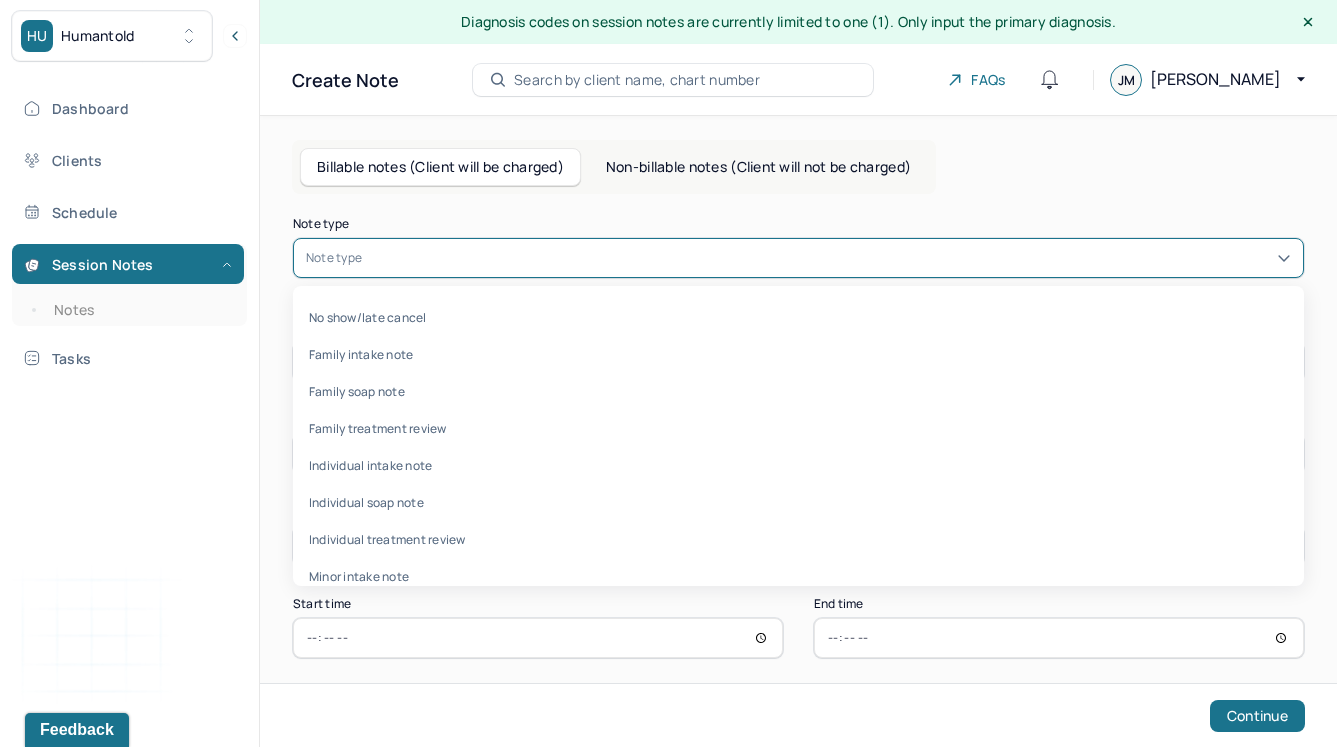 click at bounding box center (828, 258) 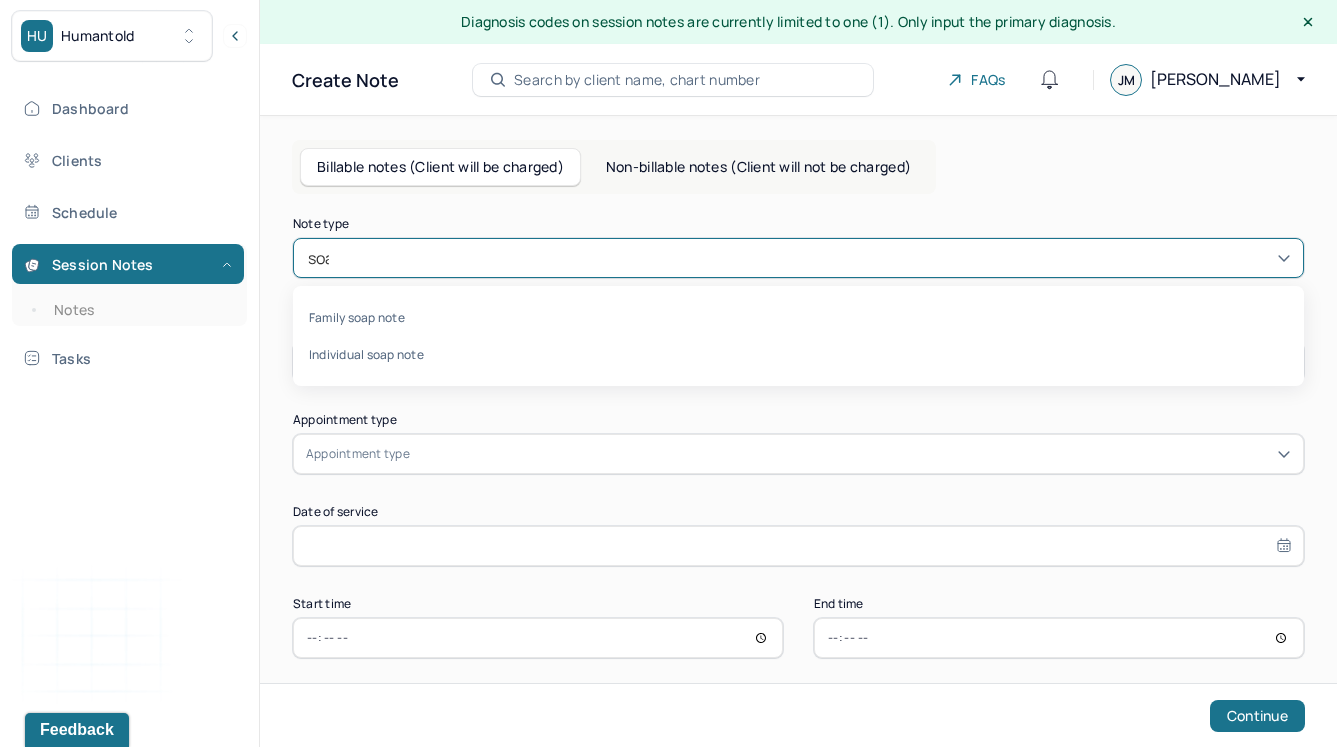 type on "soap" 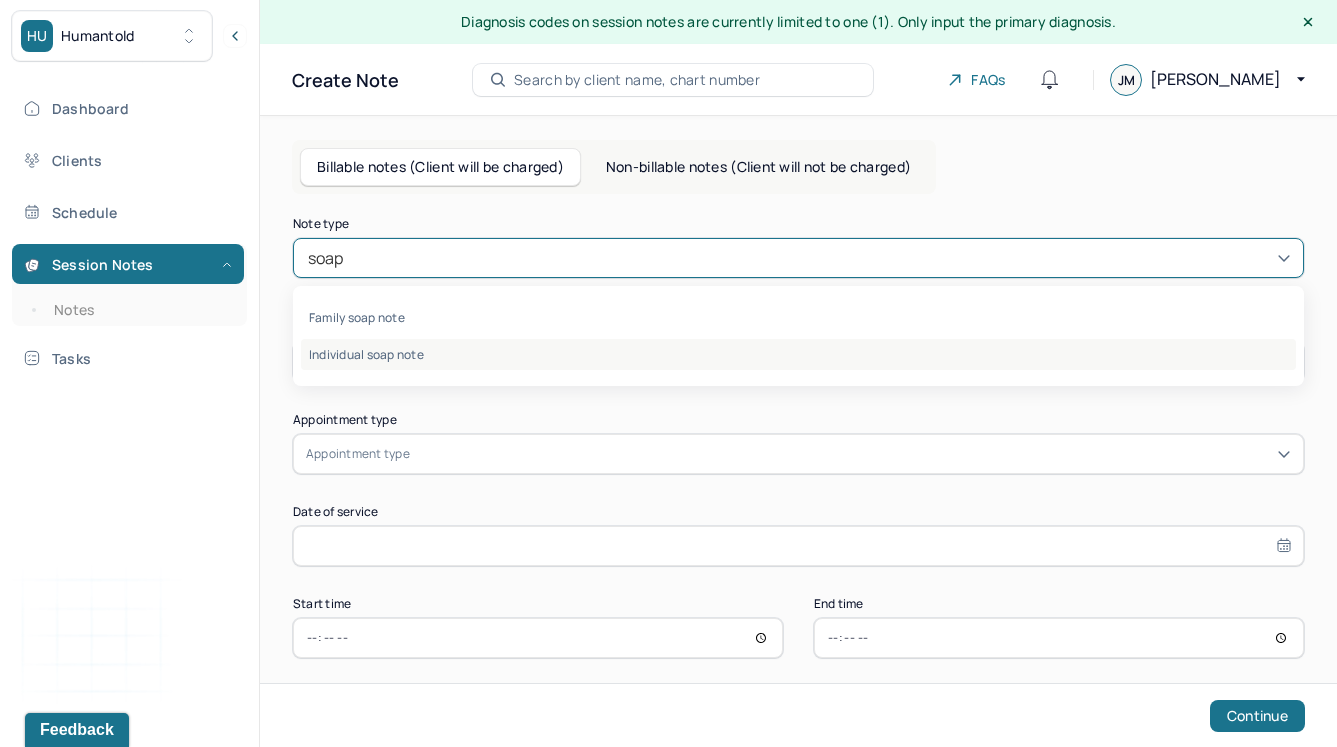 click on "Individual soap note" at bounding box center [798, 354] 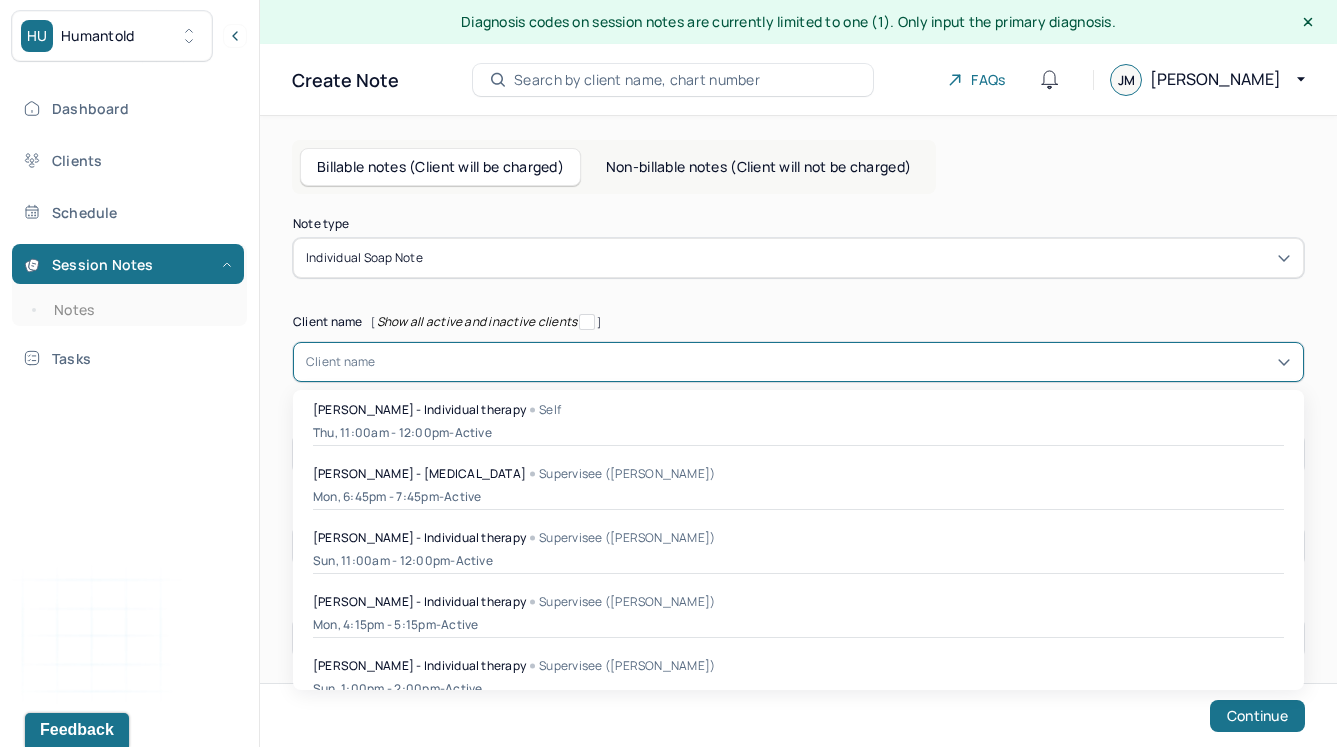 click at bounding box center (833, 362) 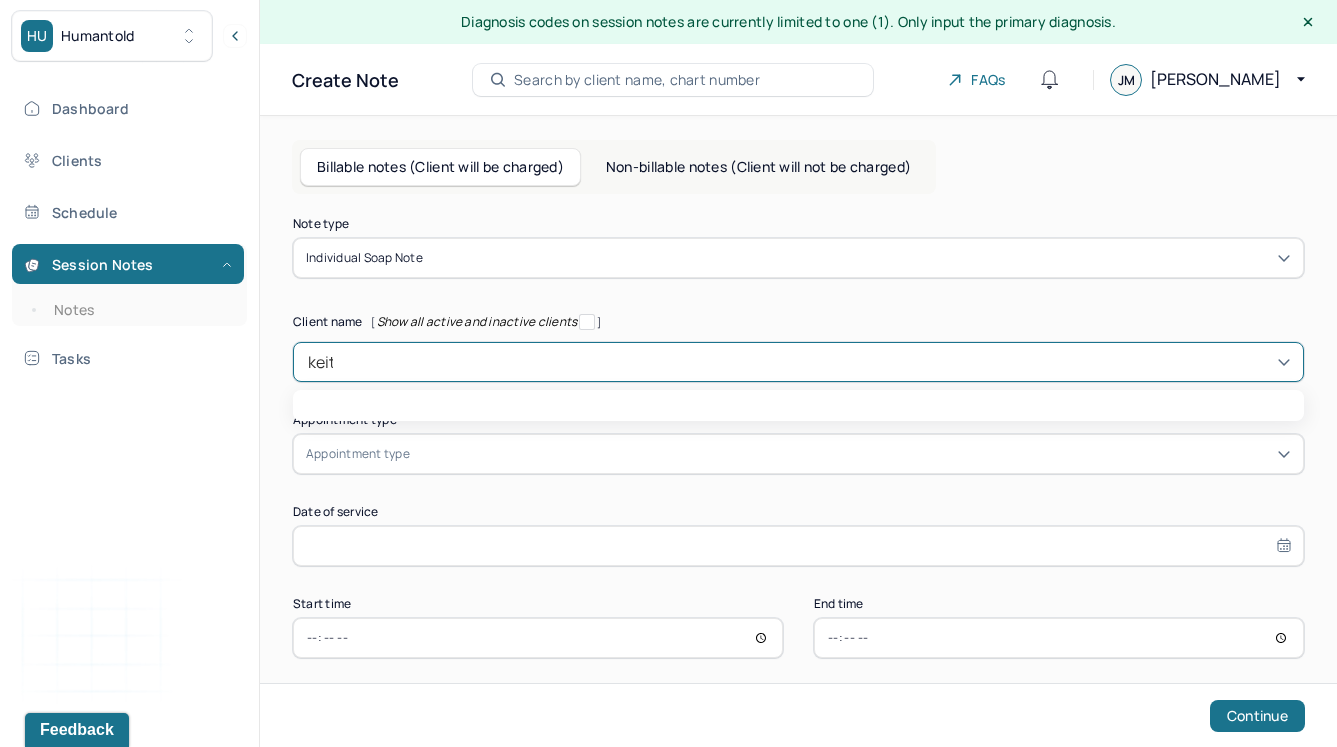 type on "[PERSON_NAME]" 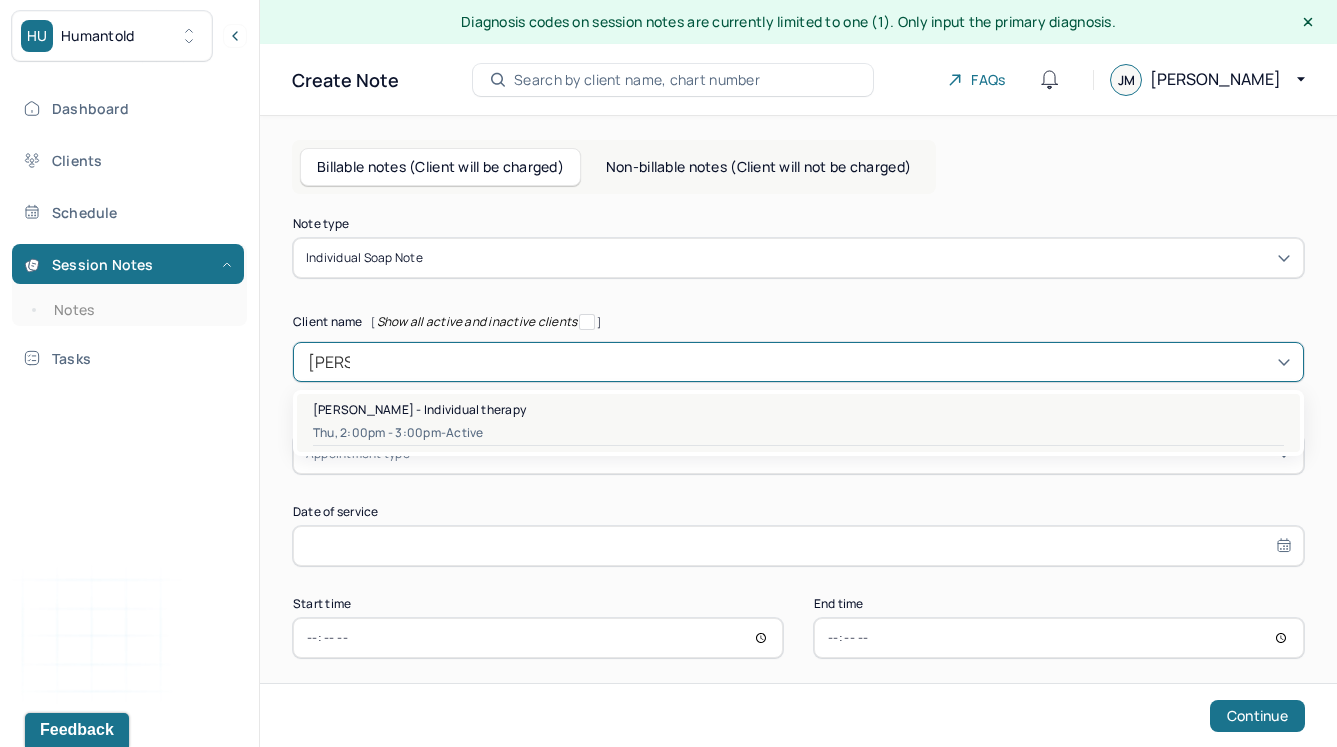 click on "active" at bounding box center [464, 433] 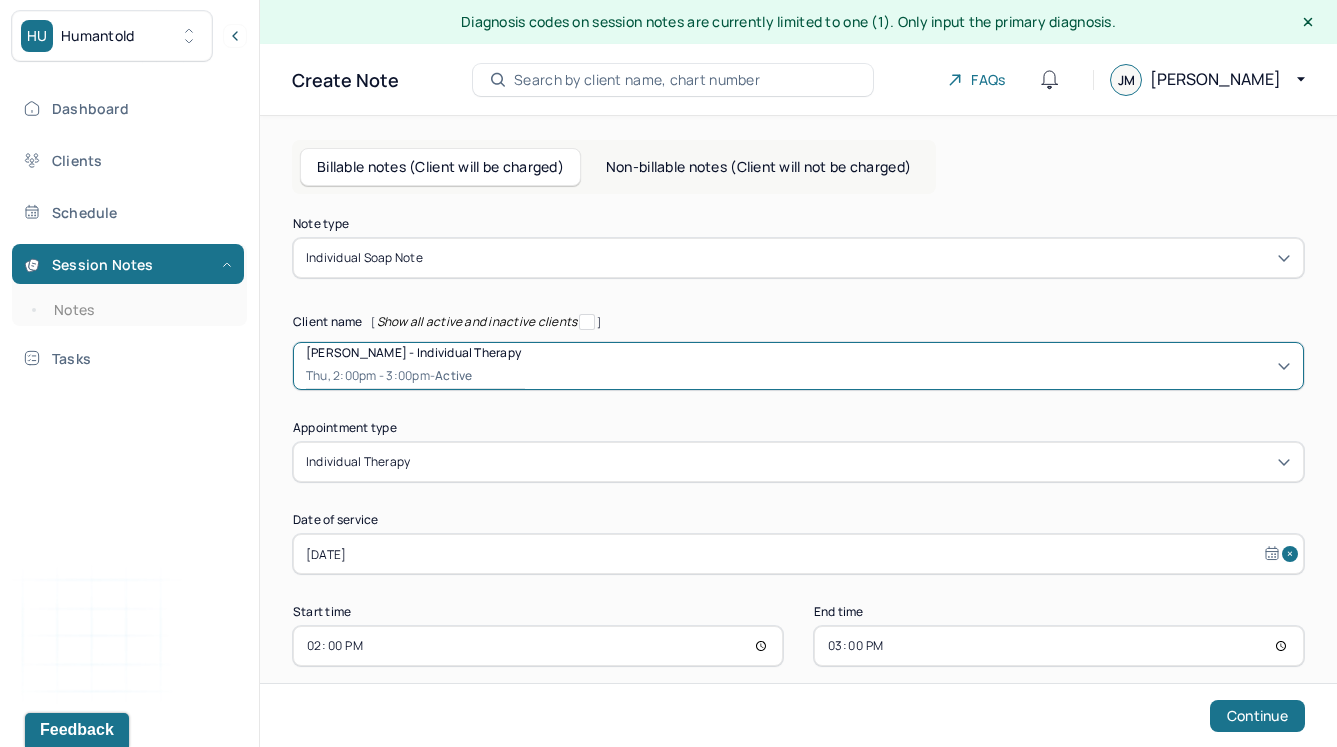 scroll, scrollTop: 24, scrollLeft: 0, axis: vertical 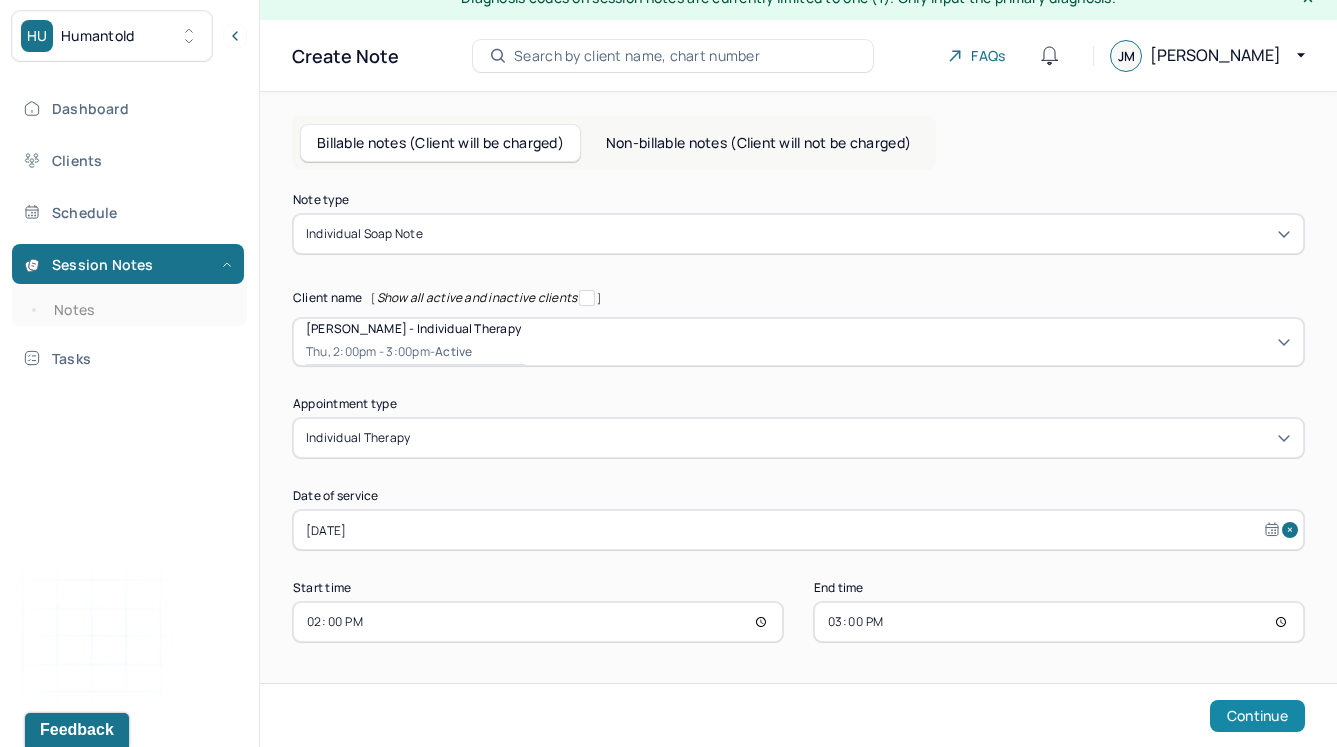 click on "Continue" at bounding box center (1257, 716) 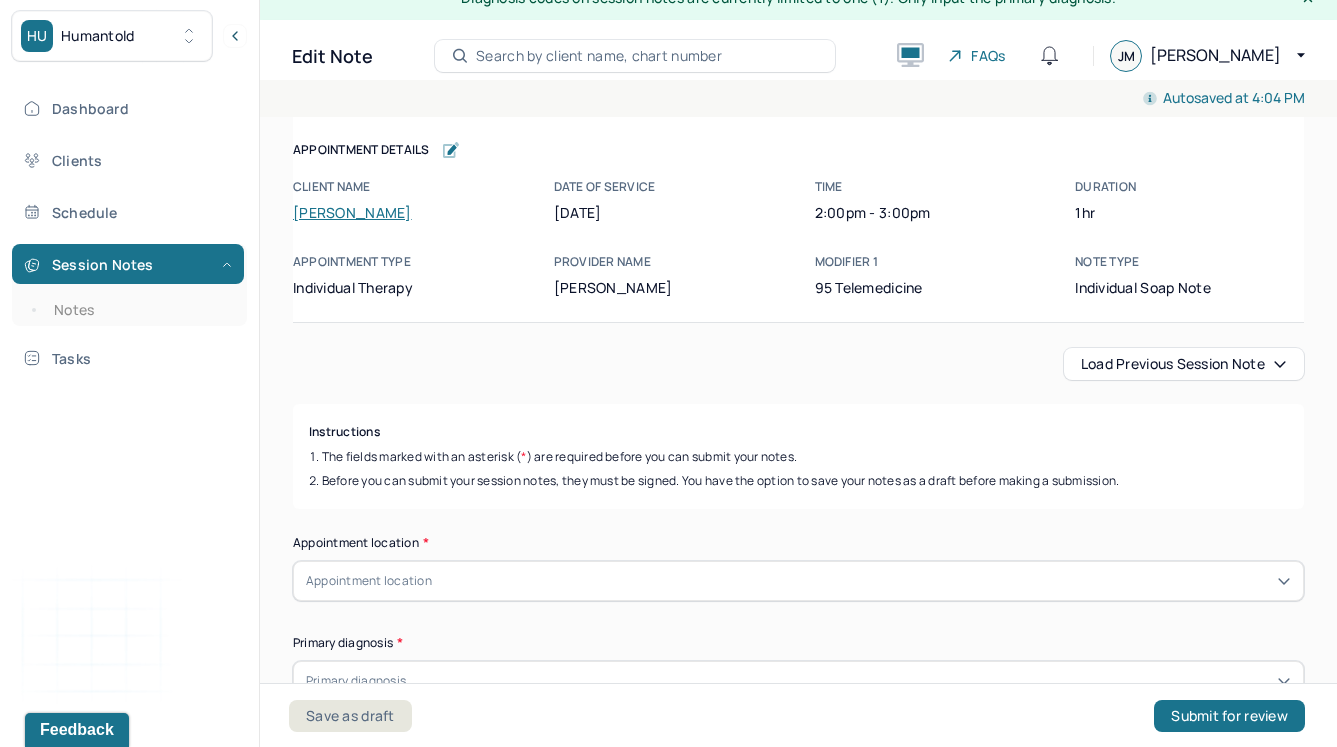 click on "Before you can submit your session notes, they must be signed. You have the option to save your notes as a draft before making a submission." at bounding box center [798, 481] 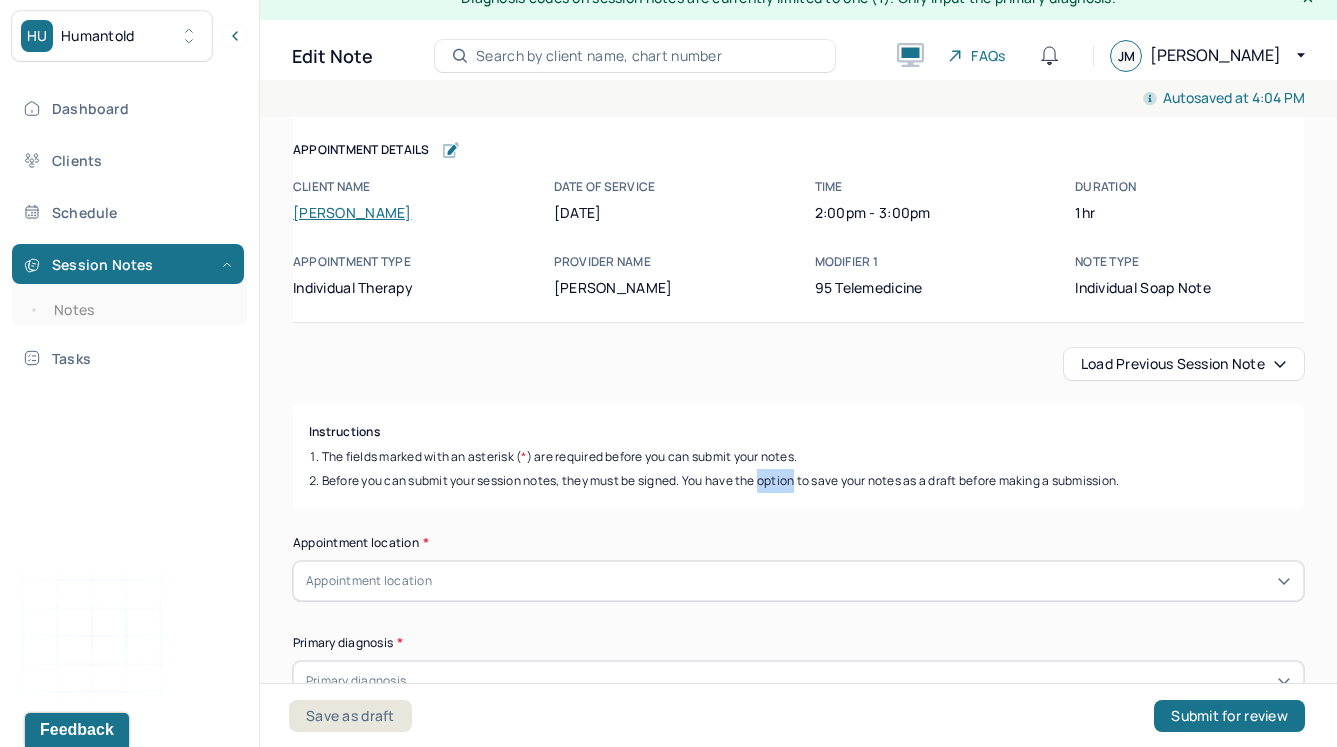 click on "Before you can submit your session notes, they must be signed. You have the option to save your notes as a draft before making a submission." at bounding box center (798, 481) 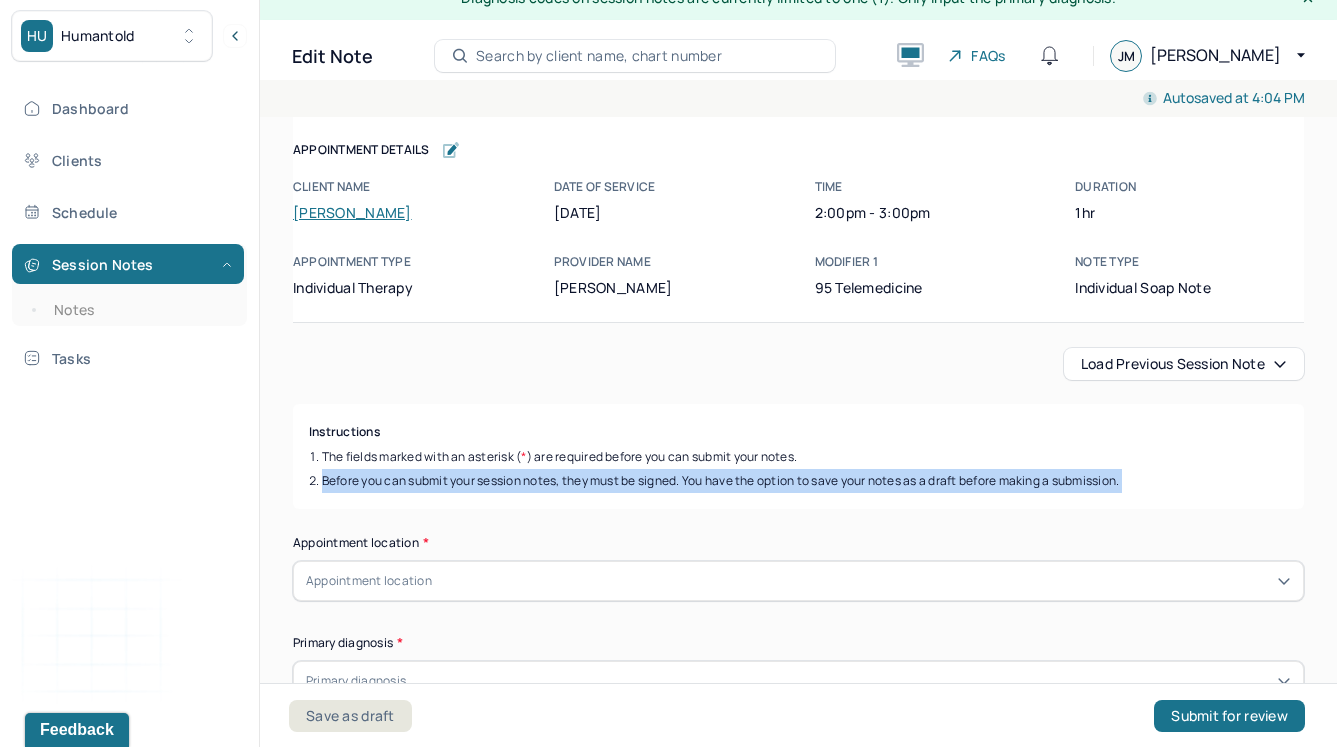 click on "Before you can submit your session notes, they must be signed. You have the option to save your notes as a draft before making a submission." at bounding box center (798, 481) 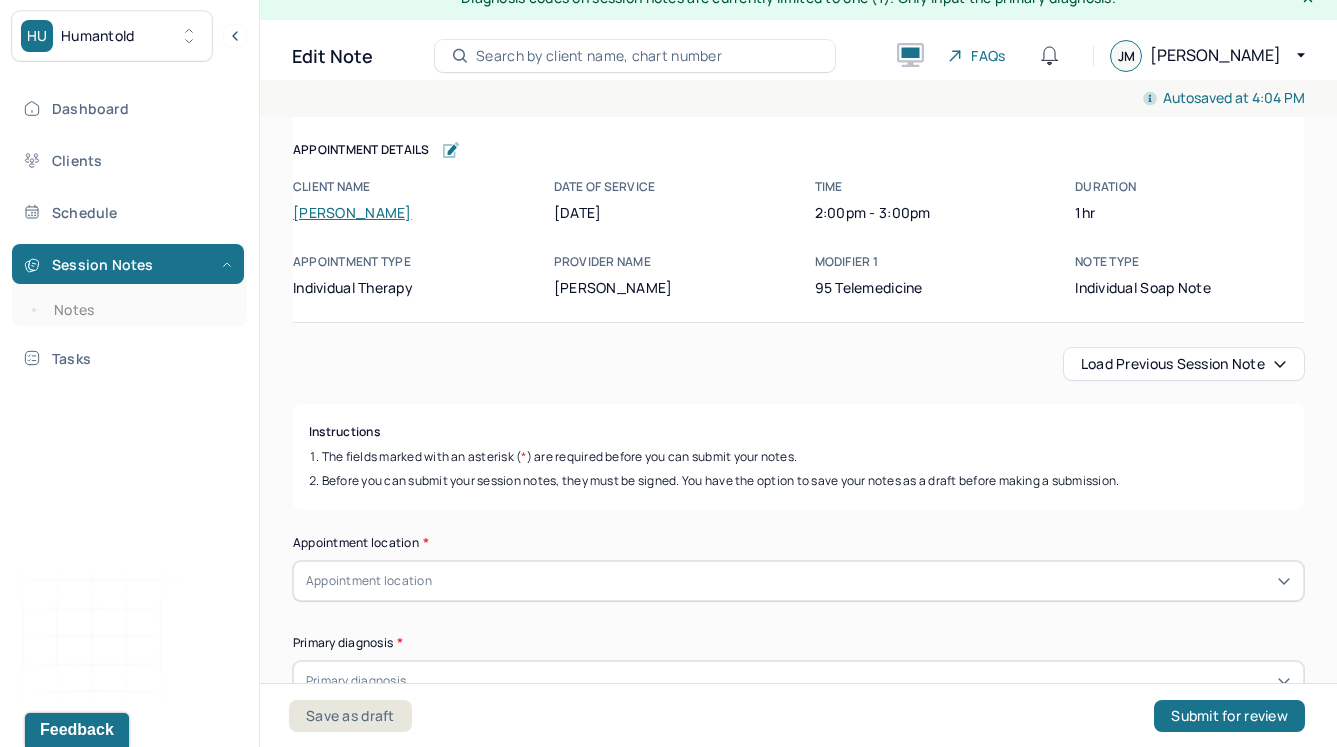 click on "The fields marked with an asterisk ( * ) are required before you can submit your notes." at bounding box center (798, 457) 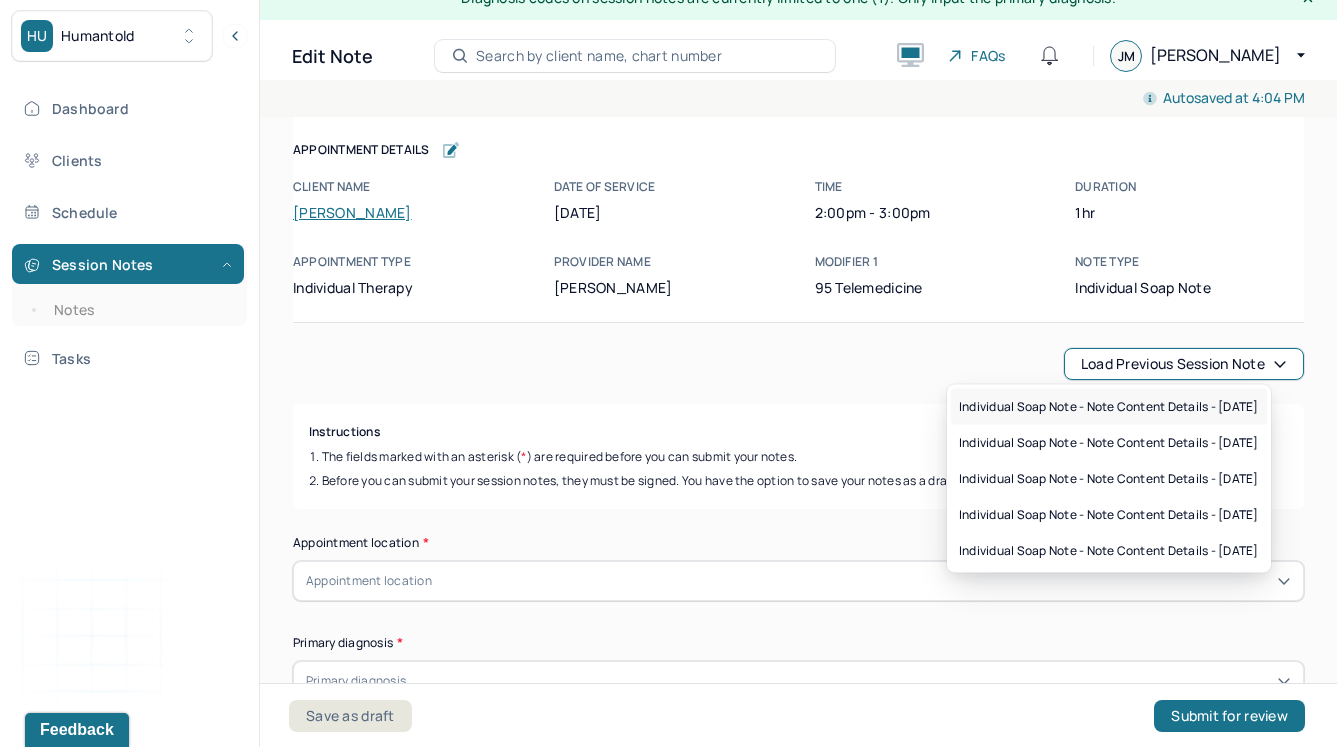click on "Individual soap note   - Note content Details -   [DATE]" at bounding box center (1109, 407) 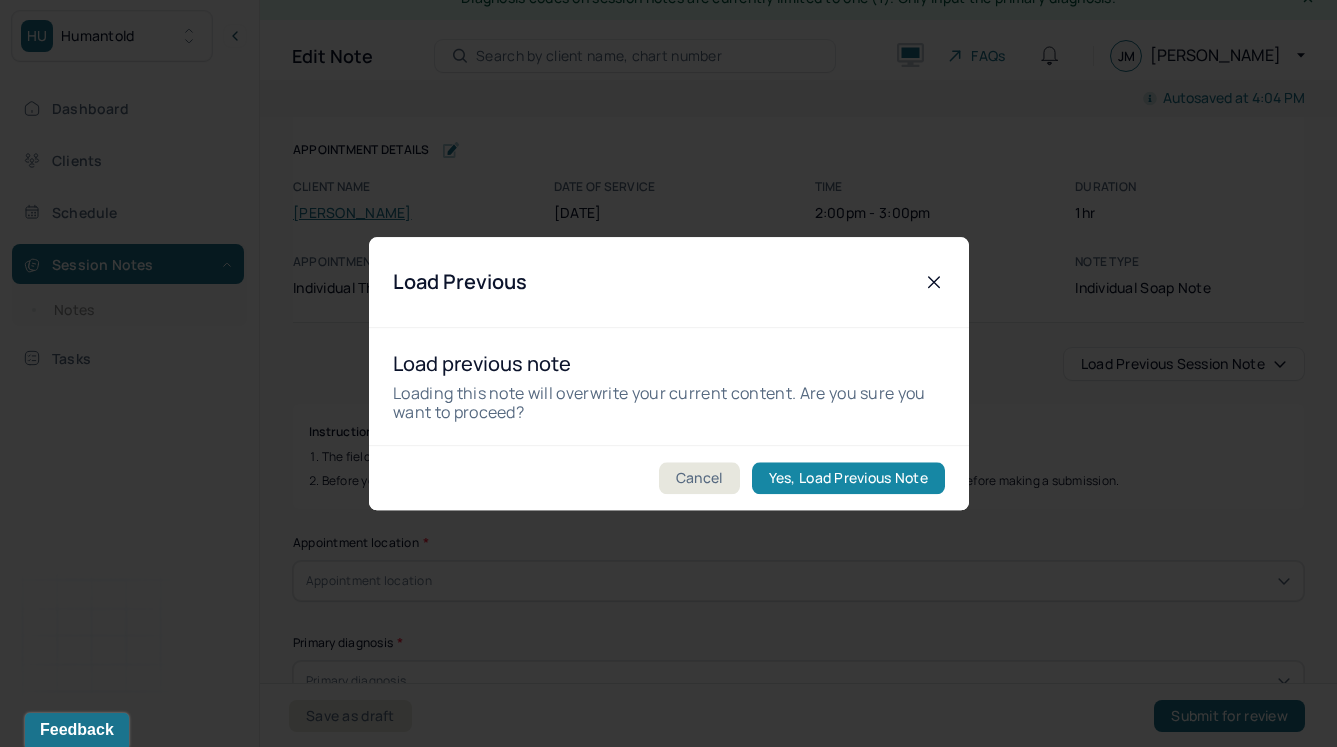 click on "Yes, Load Previous Note" at bounding box center [847, 478] 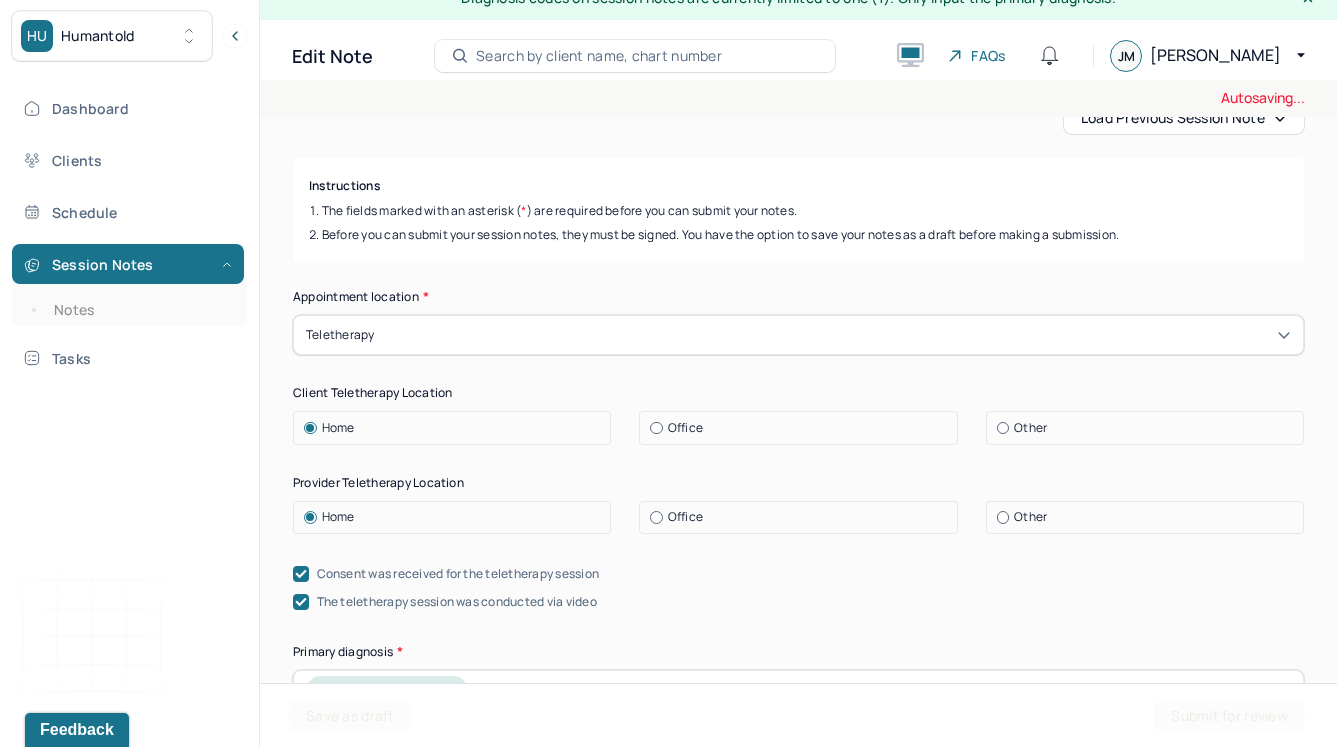 scroll, scrollTop: 309, scrollLeft: 0, axis: vertical 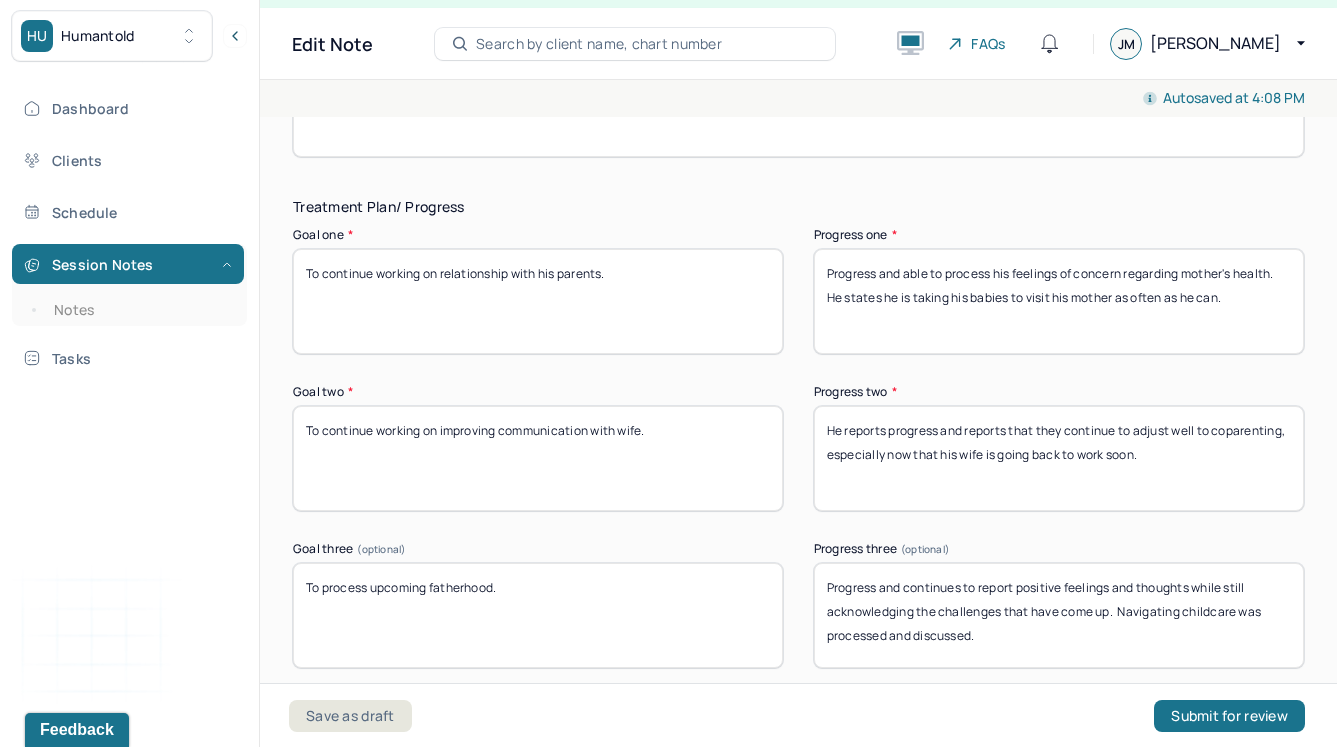 drag, startPoint x: 516, startPoint y: 593, endPoint x: 260, endPoint y: 581, distance: 256.2811 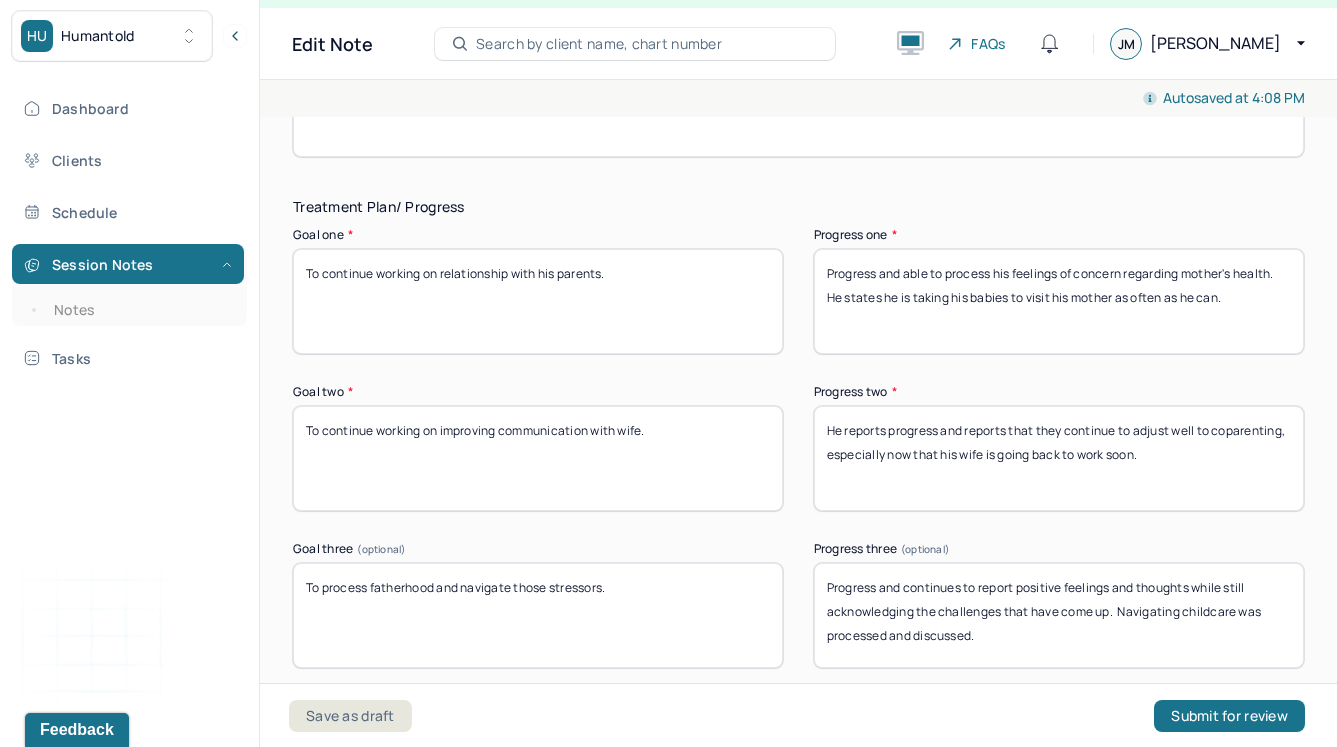 type on "To process fatherhood and navigate those stressors." 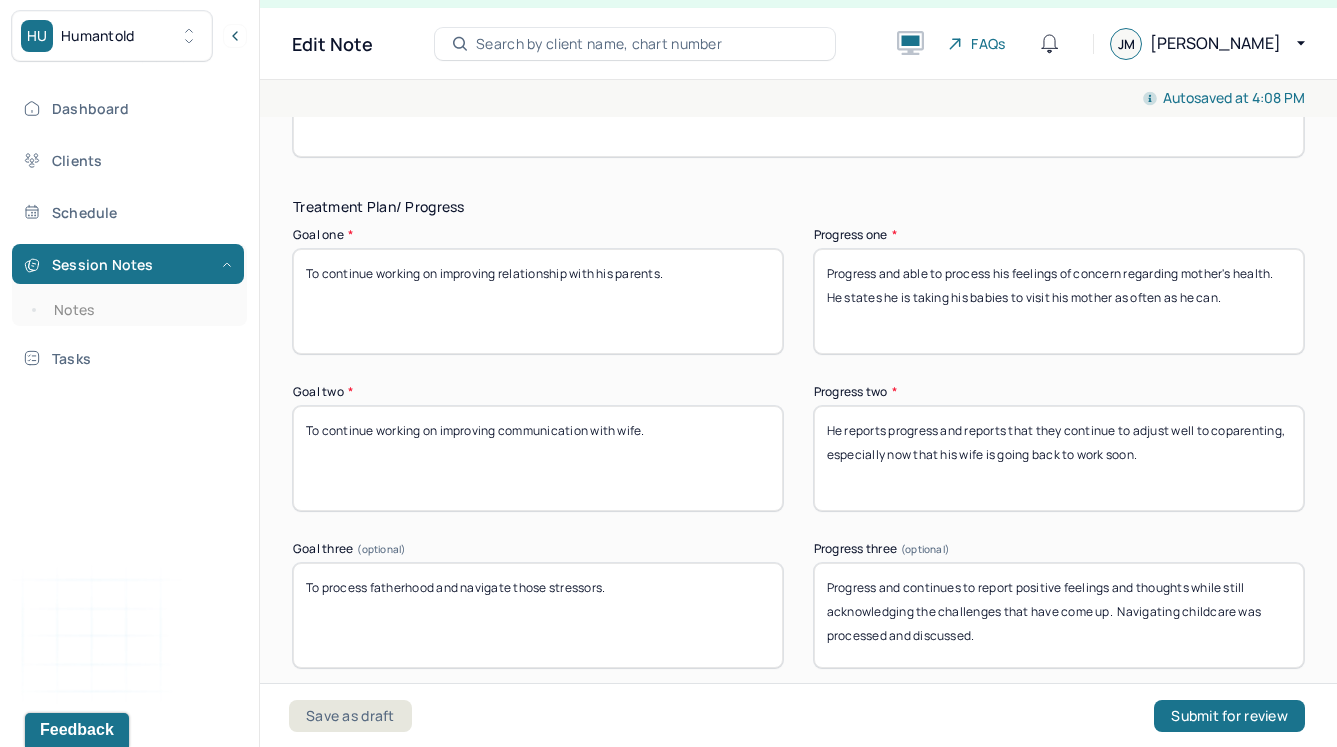 type on "To continue working on improving relationship with his parents." 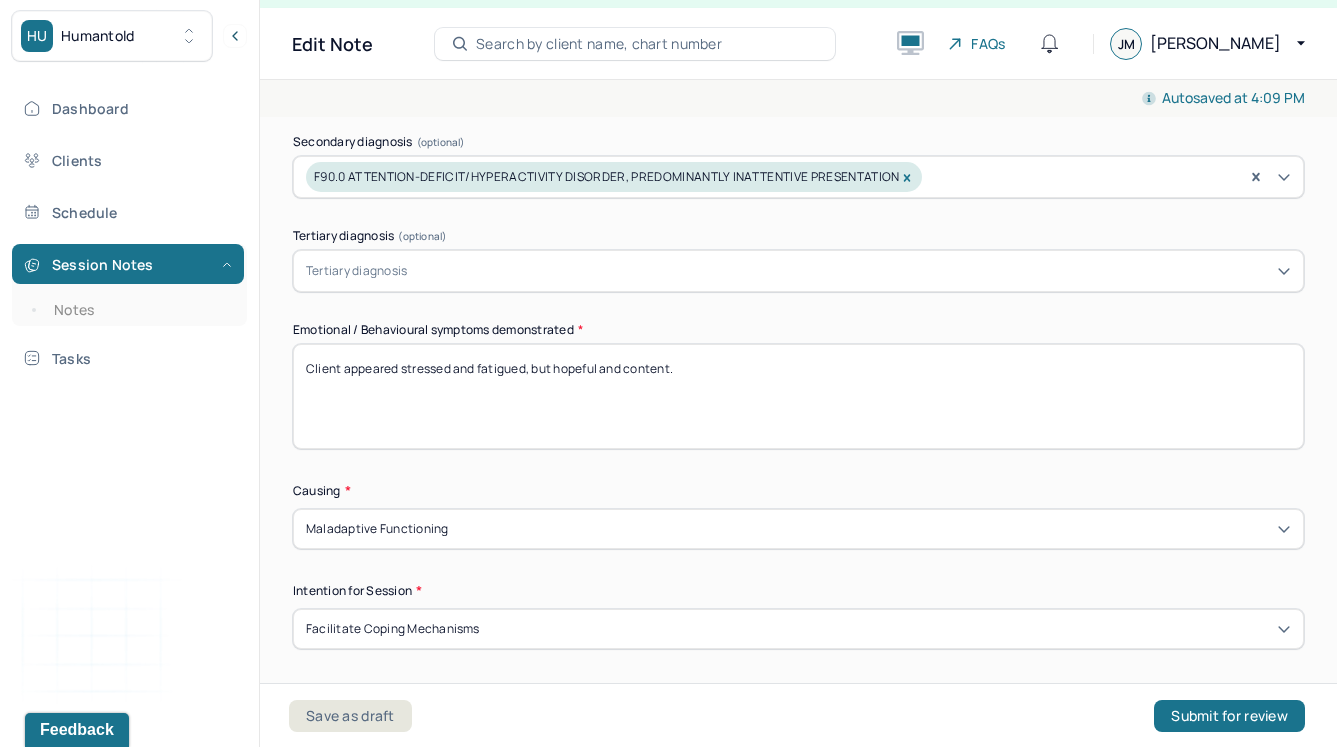 scroll, scrollTop: 942, scrollLeft: 0, axis: vertical 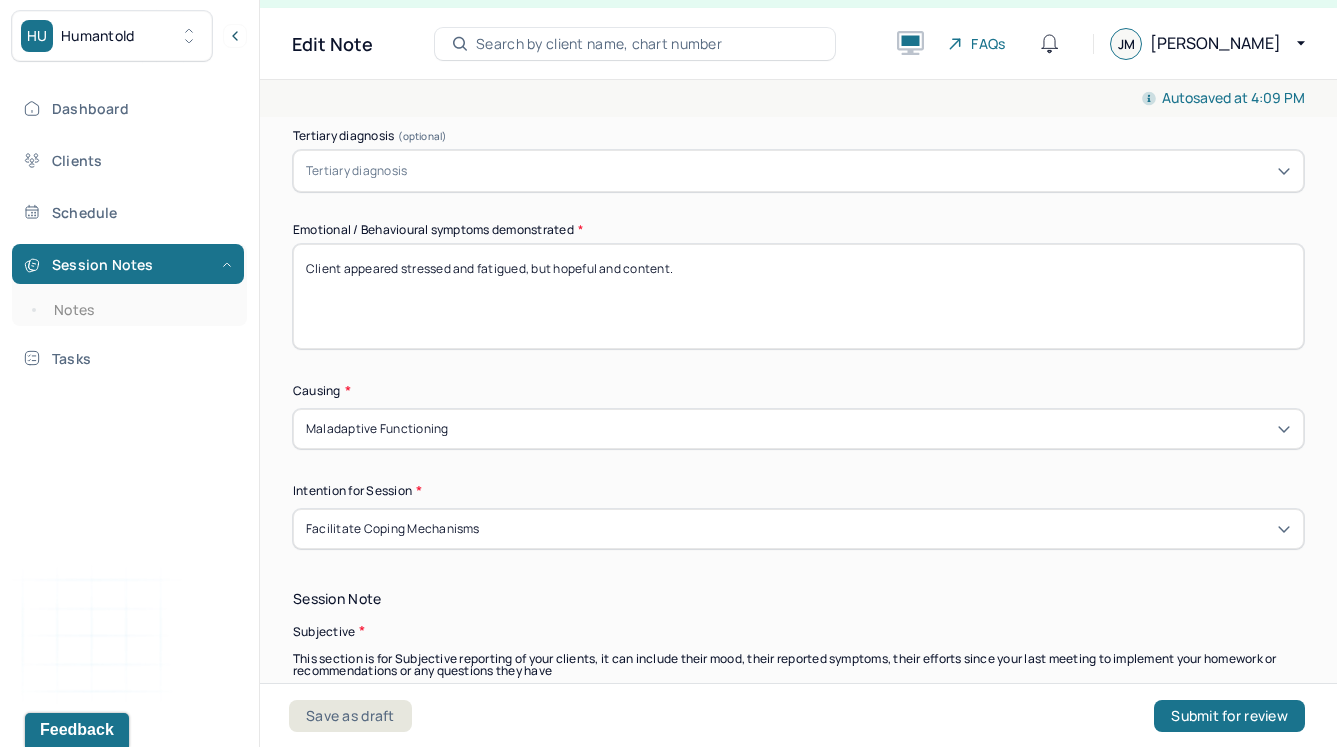 drag, startPoint x: 703, startPoint y: 266, endPoint x: 399, endPoint y: 257, distance: 304.1332 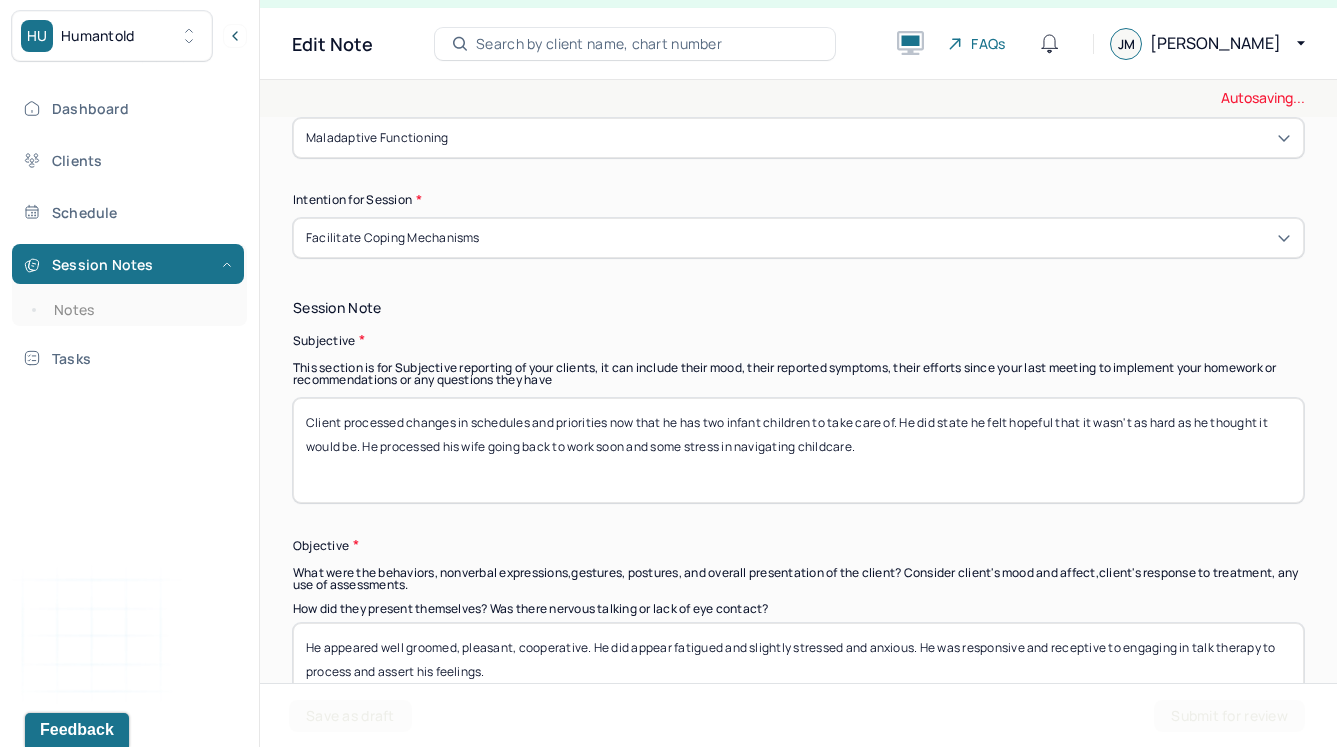 scroll, scrollTop: 1266, scrollLeft: 0, axis: vertical 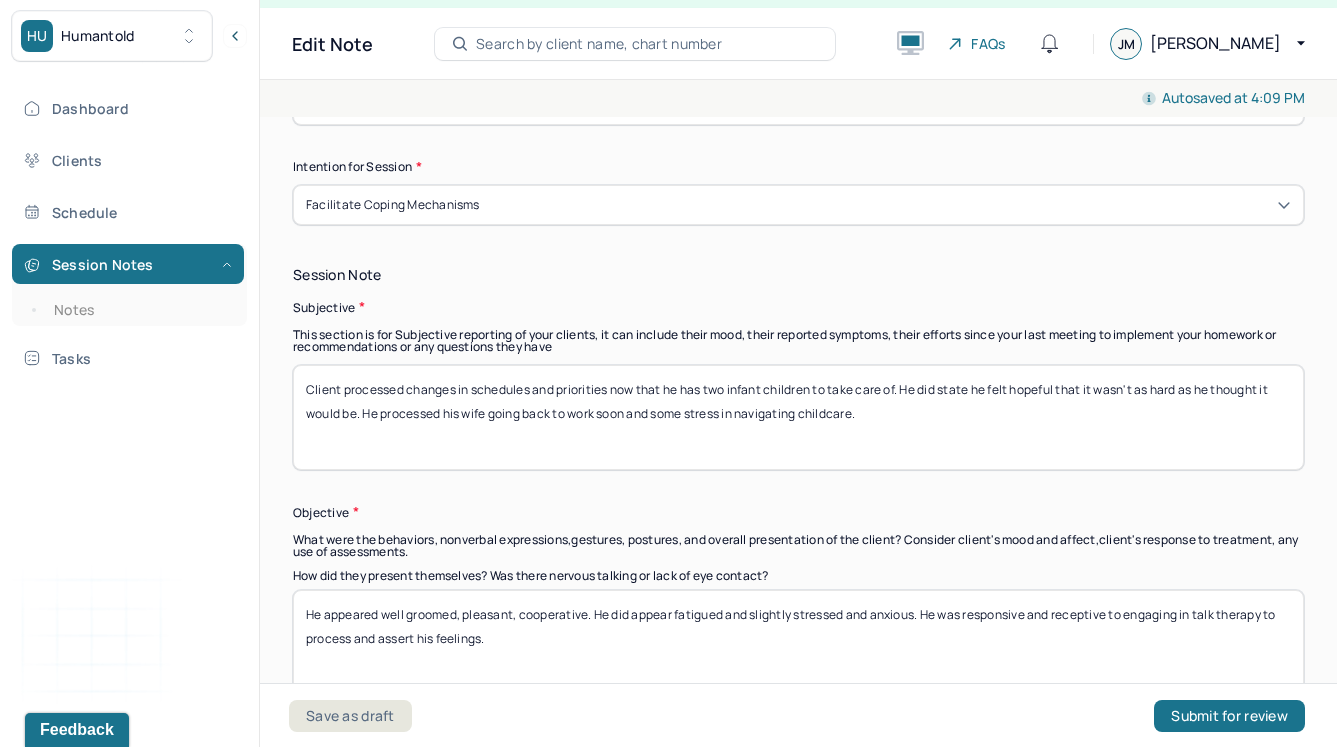type on "Client appeared frustrated but still content and hopeful due to being a father." 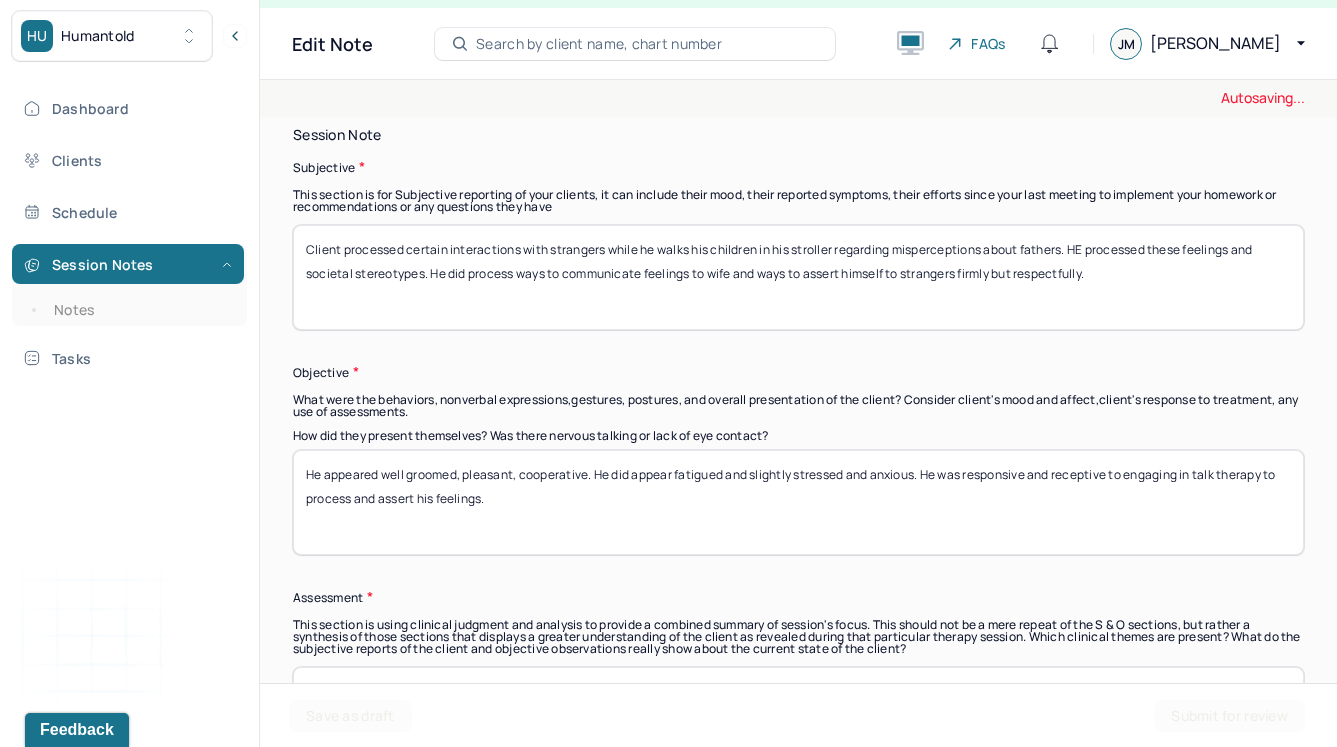 scroll, scrollTop: 1405, scrollLeft: 0, axis: vertical 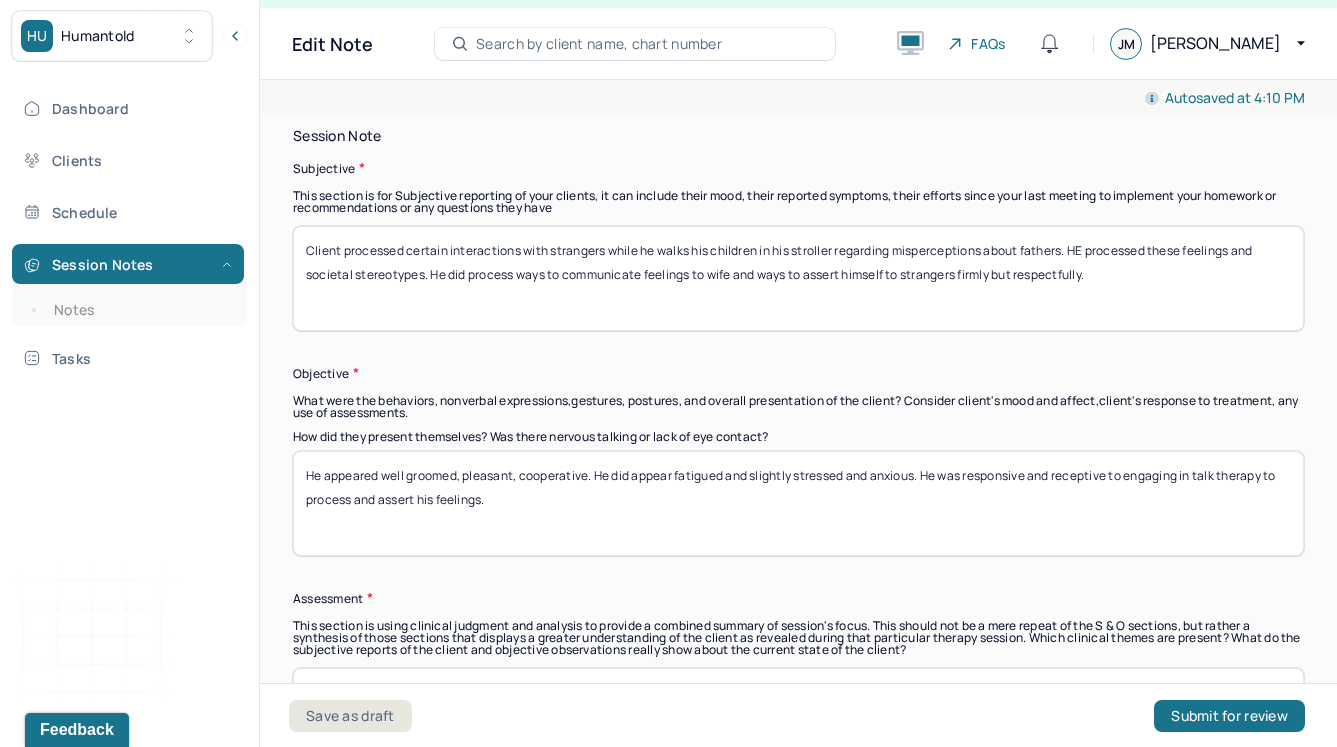 type on "Client processed certain interactions with strangers while he walks his children in his stroller regarding misperceptions about fathers. HE processed these feelings and societal stereotypes. He did process ways to communicate feelings to wife and ways to assert himself to strangers firmly but respectfully." 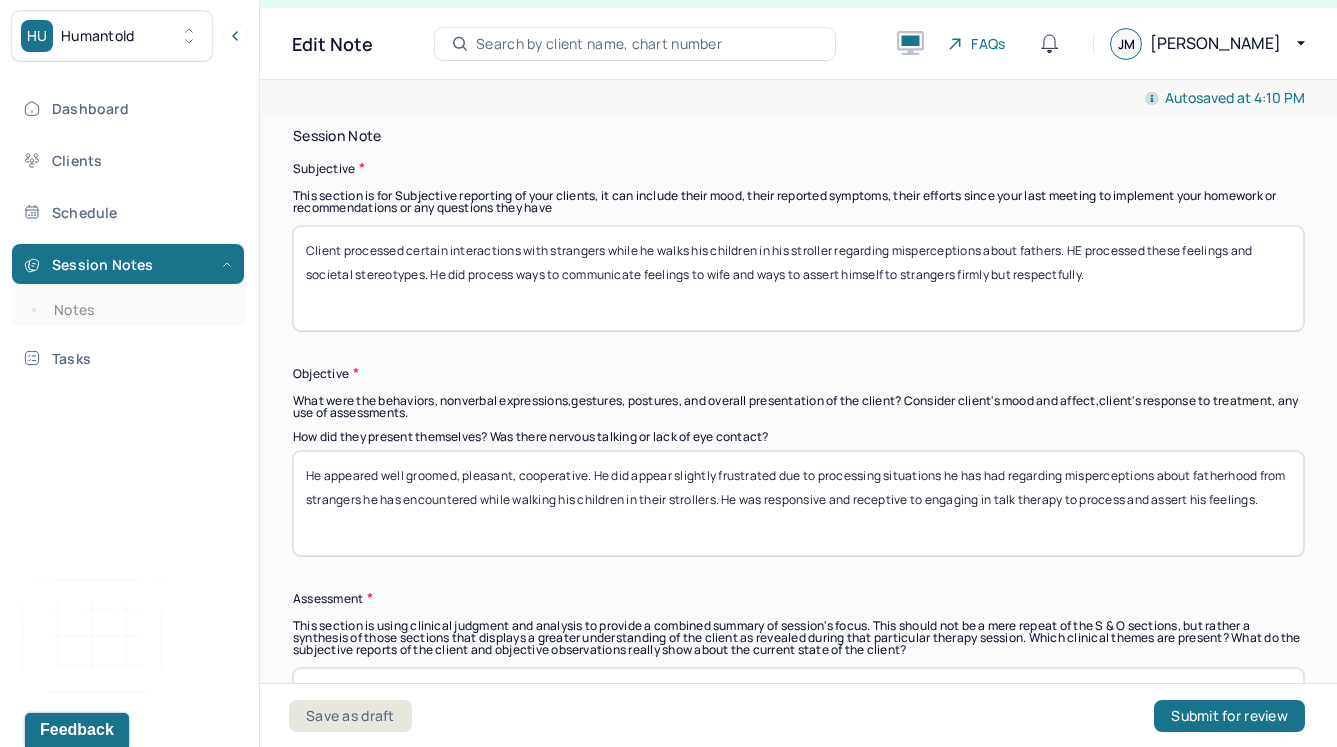drag, startPoint x: 414, startPoint y: 516, endPoint x: 349, endPoint y: 523, distance: 65.37584 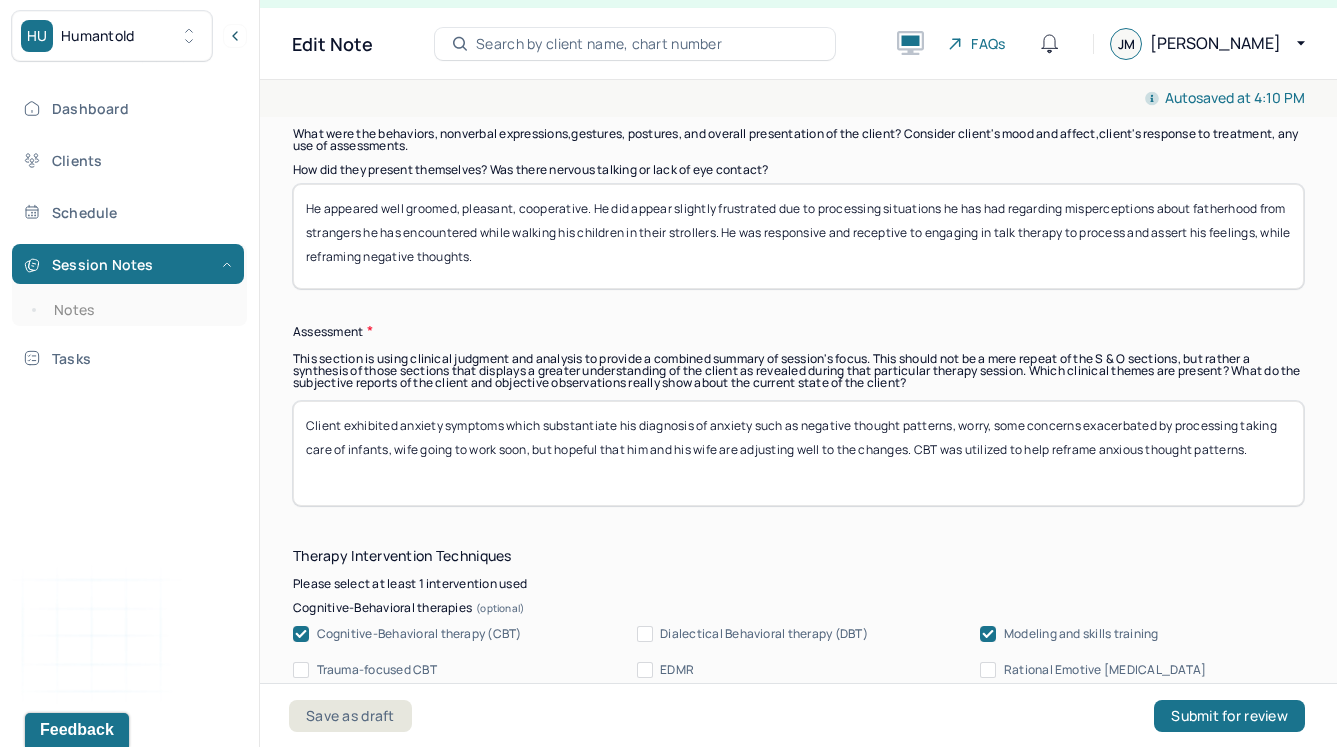 scroll, scrollTop: 1710, scrollLeft: 0, axis: vertical 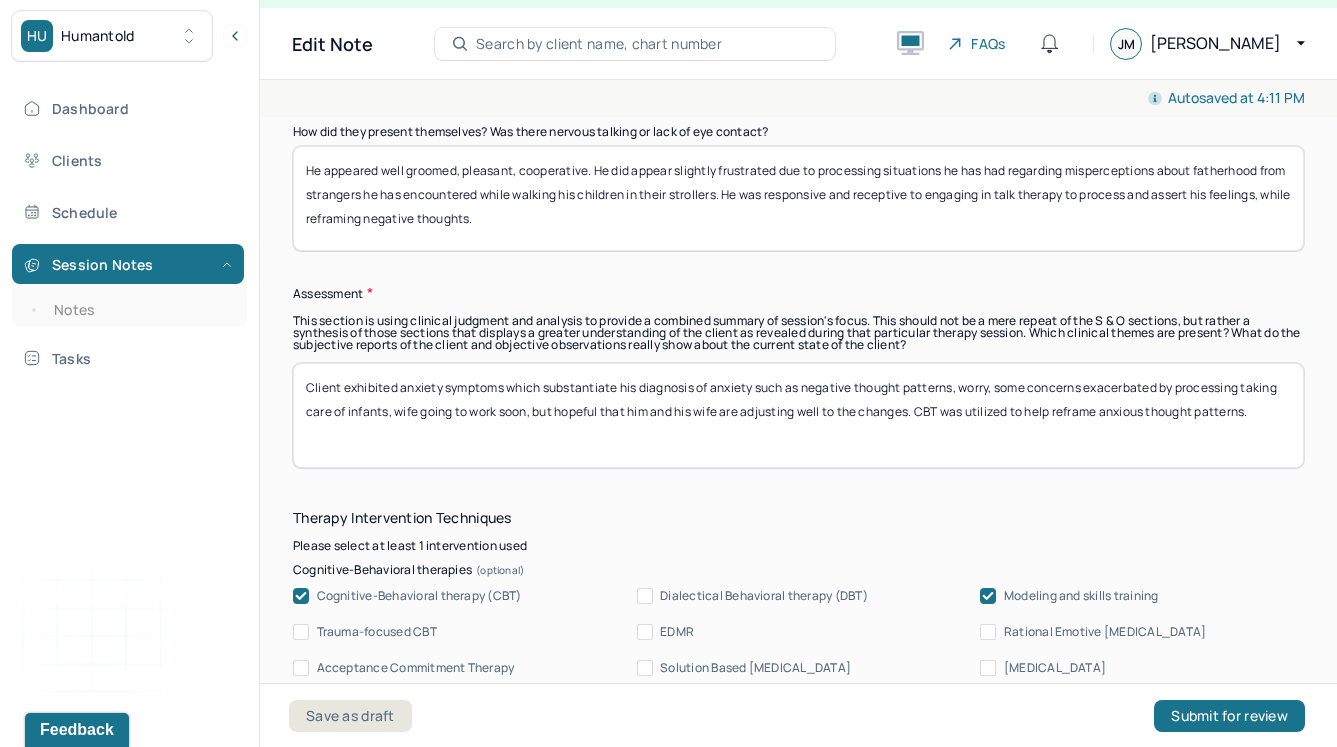 type on "He appeared well groomed, pleasant, cooperative. He did appear slightly frustrated due to processing situations he has had regarding misperceptions about fatherhood from strangers he has encountered while walking his children in their strollers. He was responsive and receptive to engaging in talk therapy to process and assert his feelings, while reframing negative thoughts." 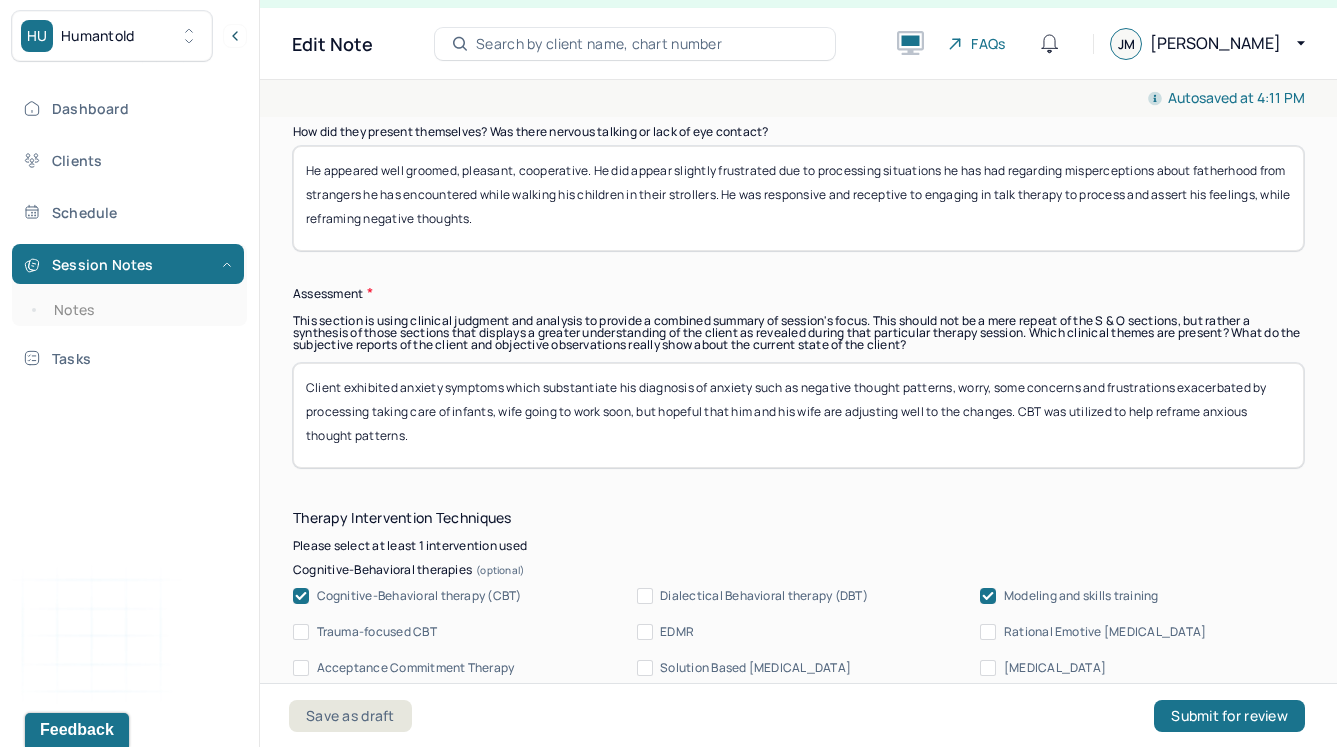 drag, startPoint x: 1021, startPoint y: 410, endPoint x: 370, endPoint y: 417, distance: 651.03766 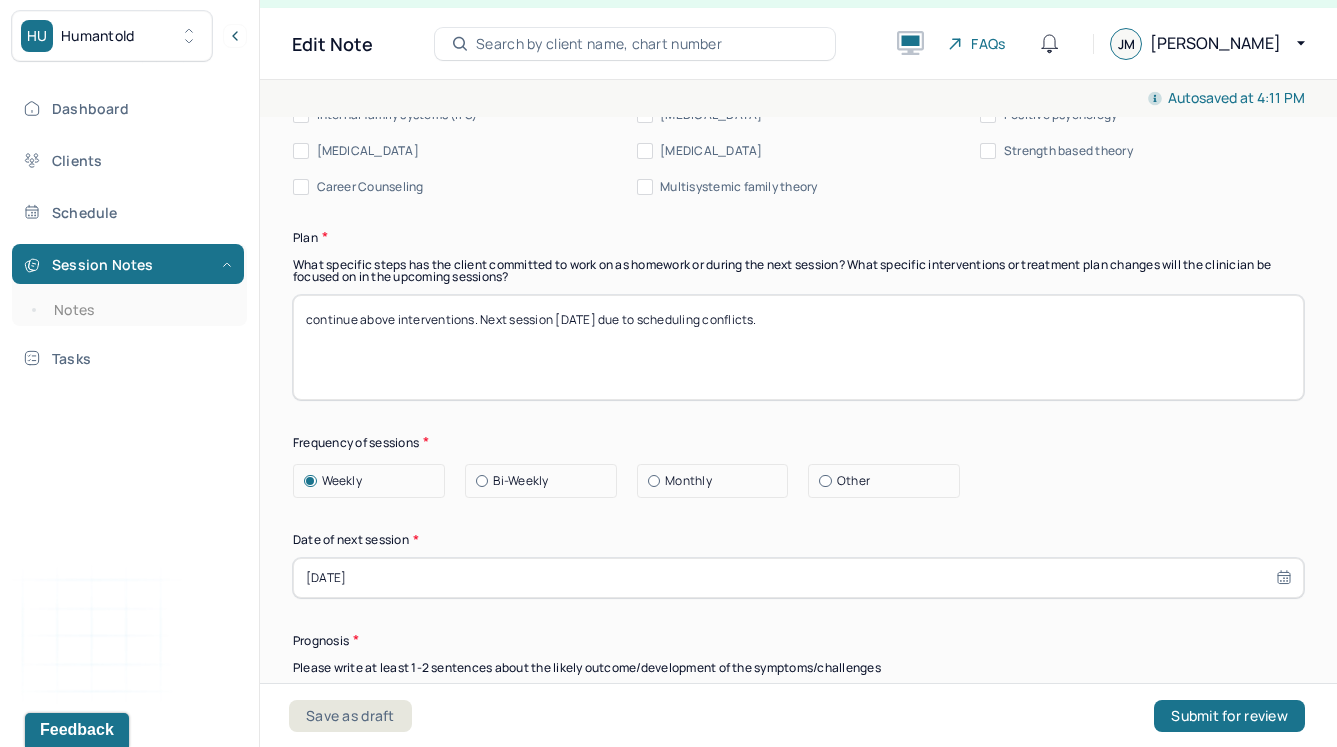 scroll, scrollTop: 2535, scrollLeft: 0, axis: vertical 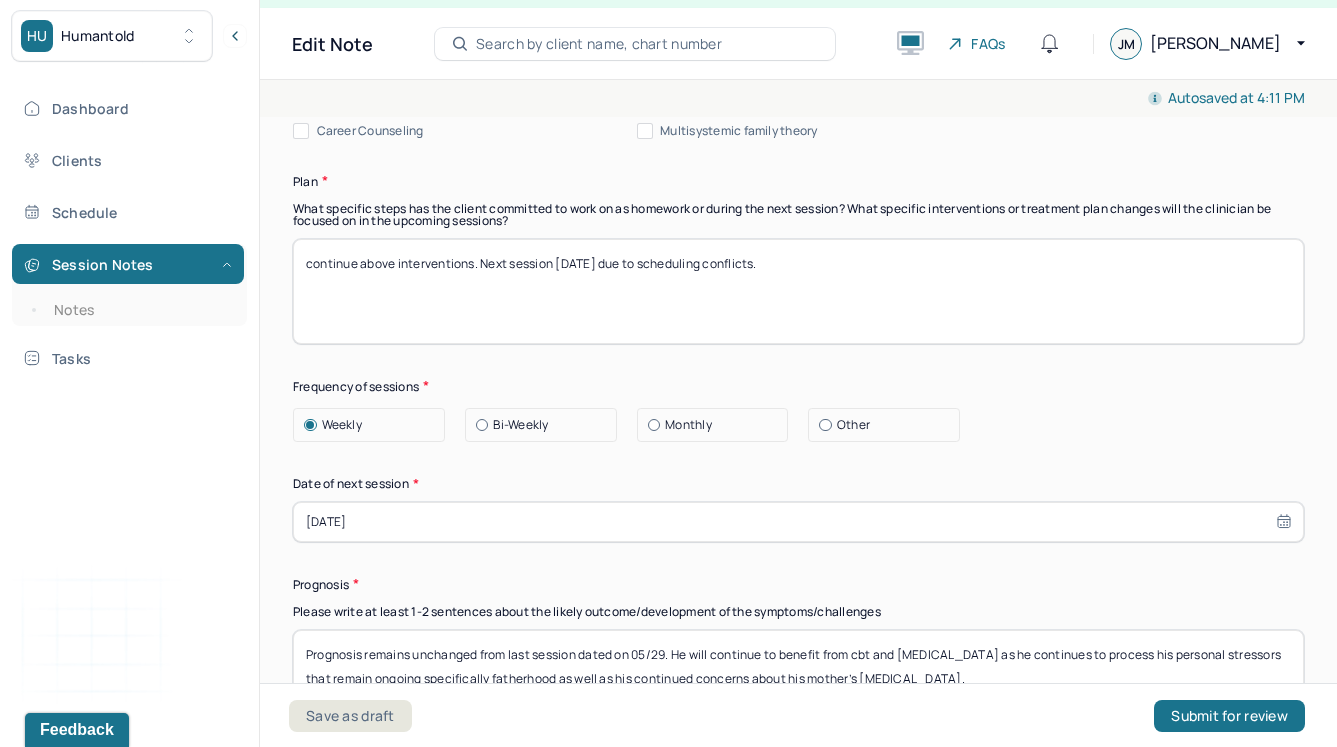 type on "Client exhibited anxiety symptoms which substantiate his diagnosis of anxiety such as negative thought patterns, worry, some concerns and frustrations exacerbated by processing fatherhood and certain societal expectations of mothers versus fathers. CBT was utilized to help reframe anxious thought patterns." 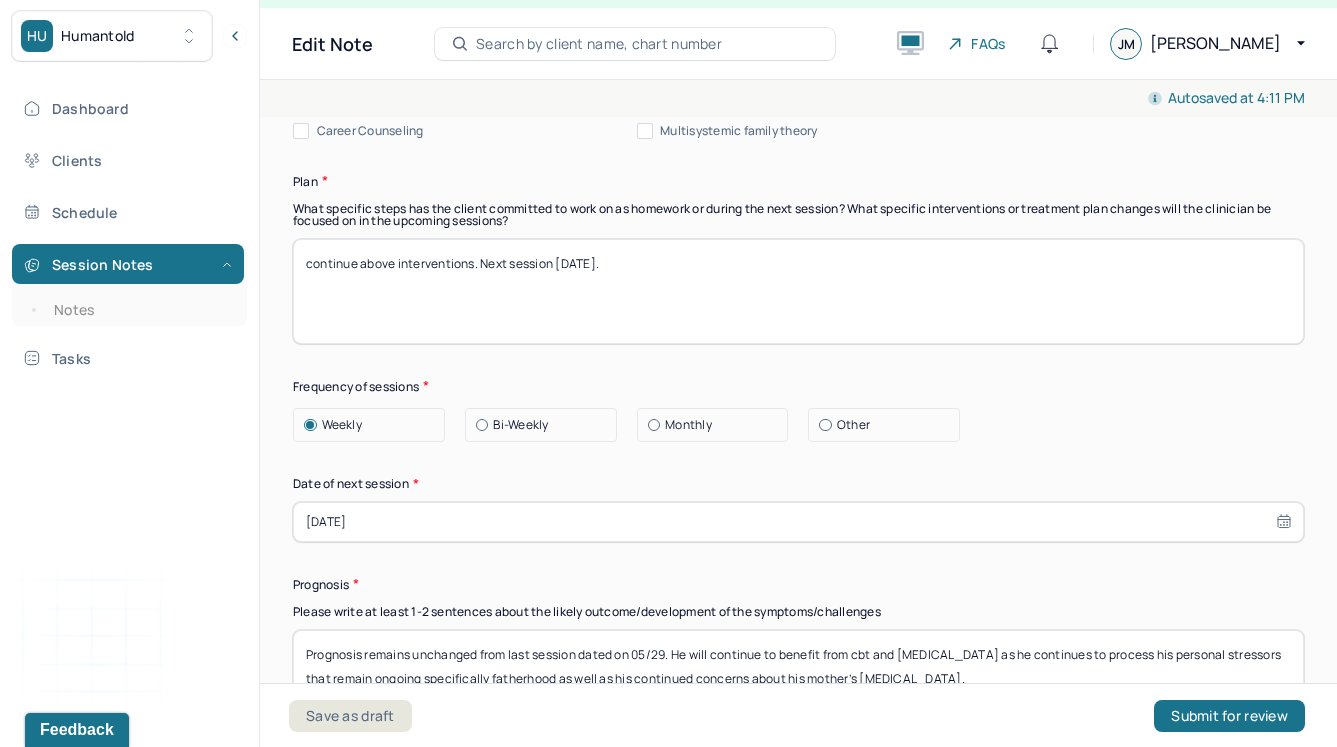 type on "continue above interventions. Next session [DATE]." 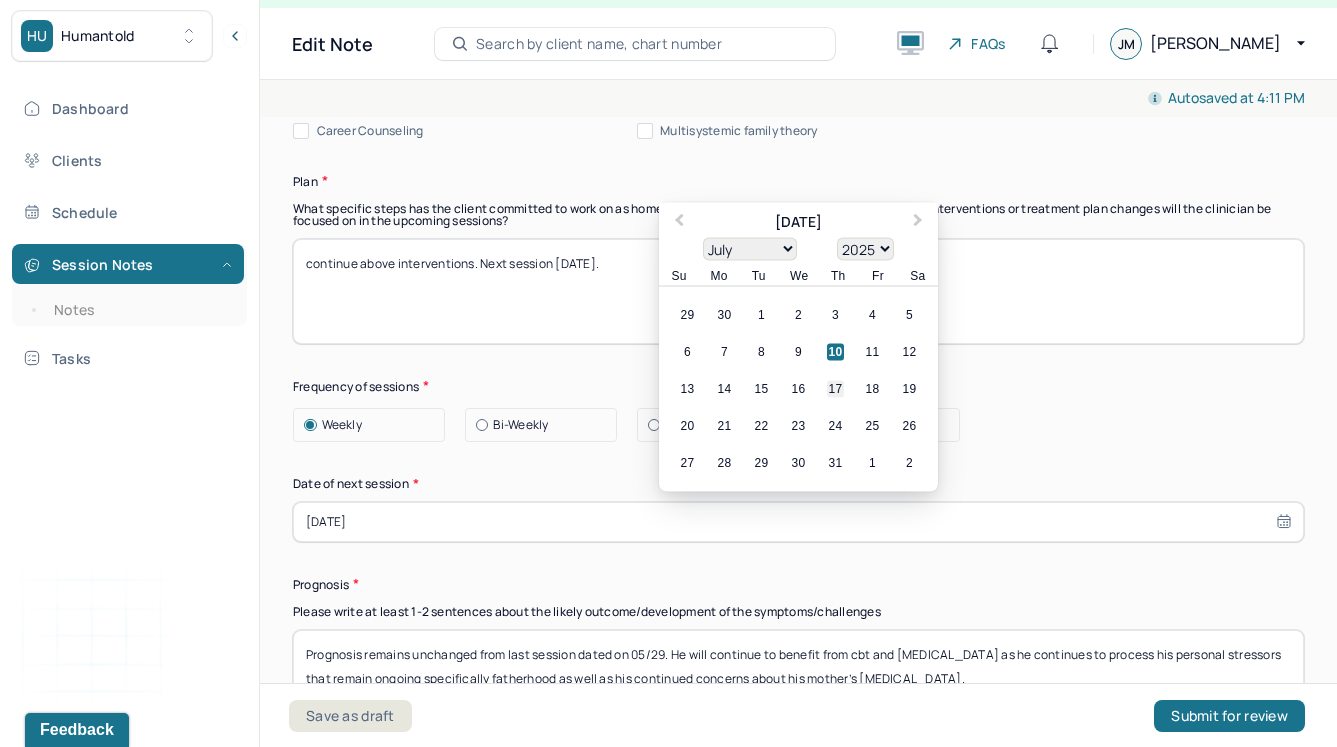 click on "17" at bounding box center (835, 388) 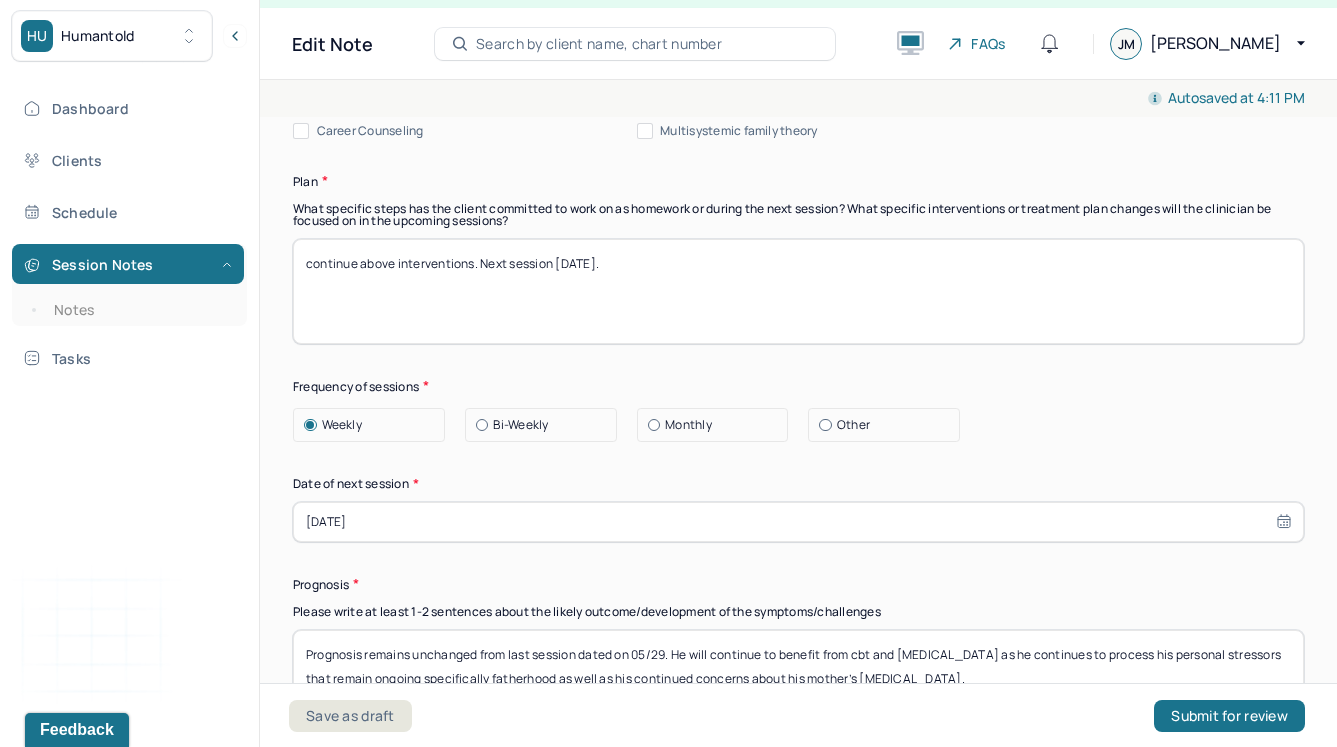 click on "Therapy Intervention Techniques Please select at least 1 intervention used Cognitive-Behavioral therapies Cognitive-Behavioral therapy (CBT) Dialectical Behavioral therapy (DBT) Modeling and skills training Trauma-focused CBT EDMR Rational Emotive [MEDICAL_DATA] Acceptance Commitment Therapy Solution Based [MEDICAL_DATA] [MEDICAL_DATA] Relationship based Interventions Attachment-oriented interventions Parent-child interaction therapy Parent interventions Other Client centered therapy/ Humanism [MEDICAL_DATA] [MEDICAL_DATA] Feminist therapy Psychodynamic therapy Grief therapy Internal family systems (IFS) [MEDICAL_DATA] Positive psychology [MEDICAL_DATA] [MEDICAL_DATA] Strength based theory Career Counseling Multisystemic family theory Plan What specific steps has the client committed to work on as homework or during the next session? What specific interventions or treatment plan changes will the clinician be focused on in the upcoming sessions? Frequency of sessions Weekly Other" at bounding box center (798, 293) 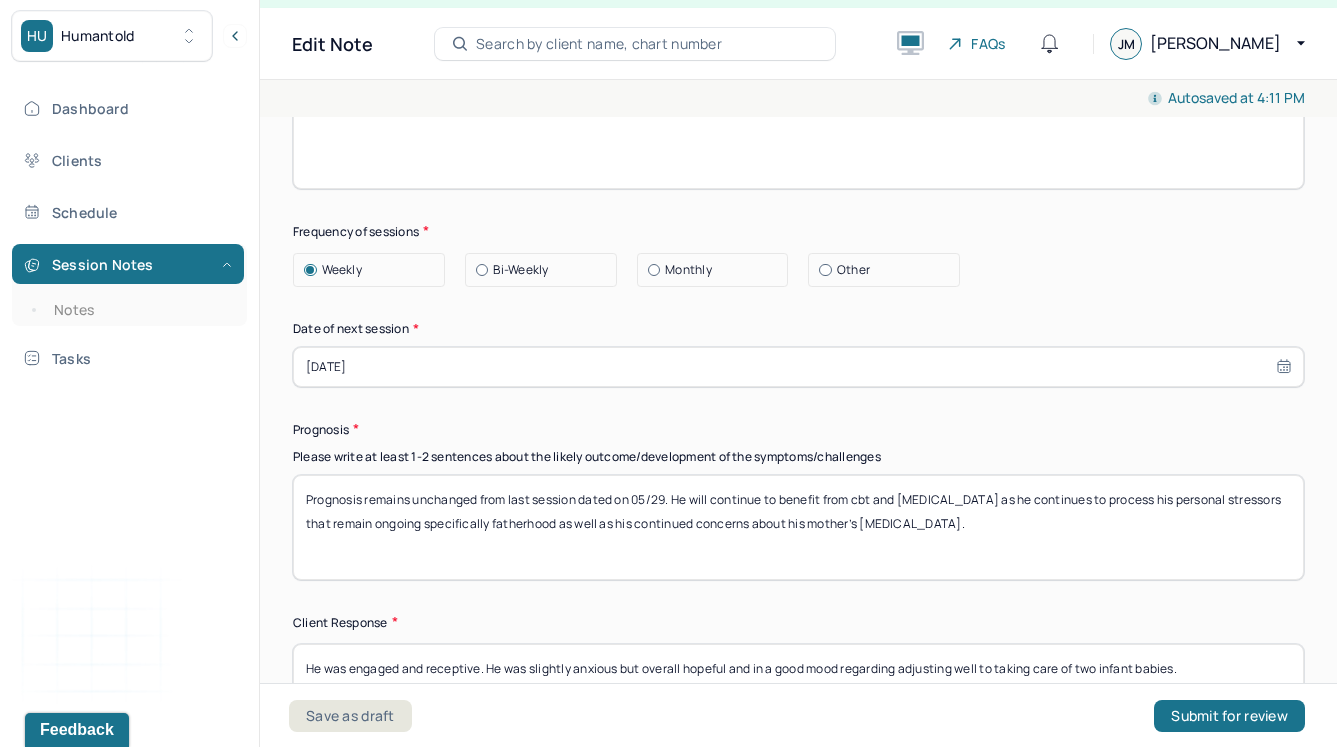 scroll, scrollTop: 2745, scrollLeft: 0, axis: vertical 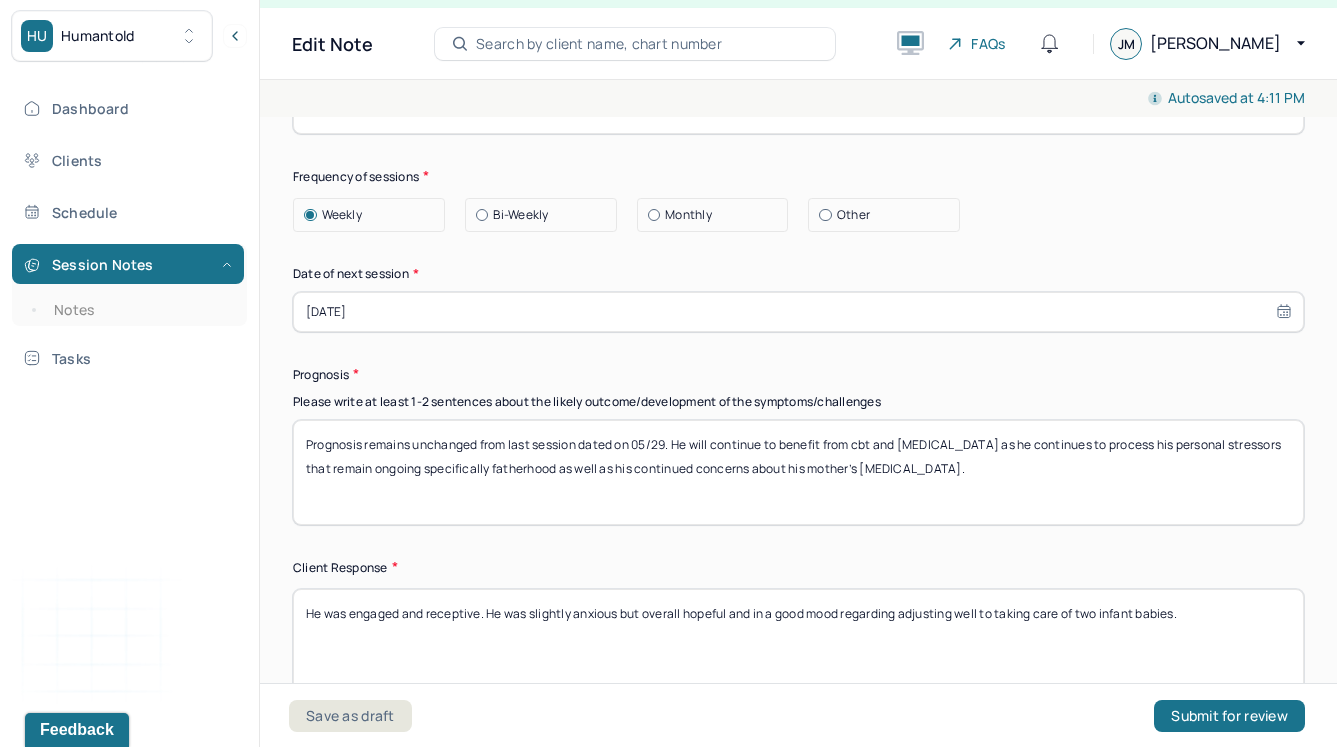 click on "Prognosis remains unchanged from last session dated on 05/29. He will continue to benefit from cbt and [MEDICAL_DATA] as he continues to process his personal stressors that remain ongoing specifically fatherhood as well as his continued concerns about his mother’s [MEDICAL_DATA]." at bounding box center [798, 472] 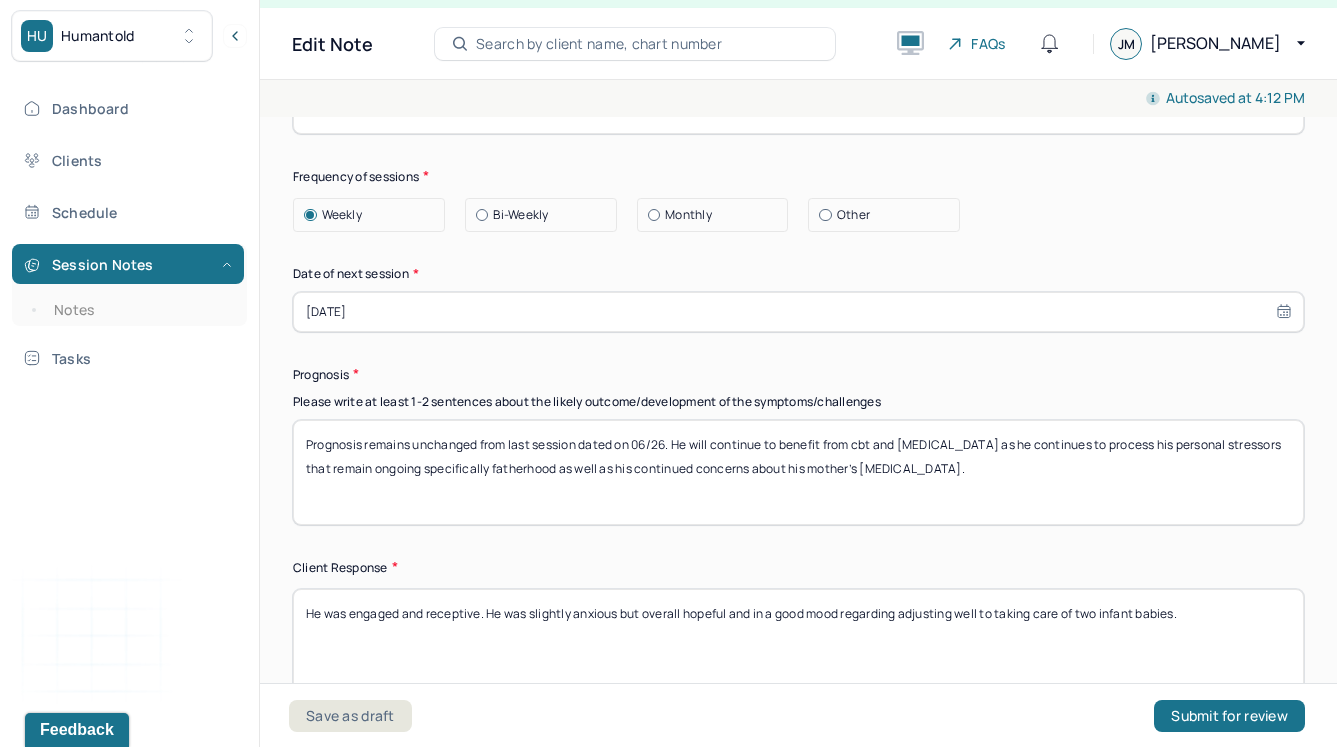 scroll, scrollTop: 2952, scrollLeft: 0, axis: vertical 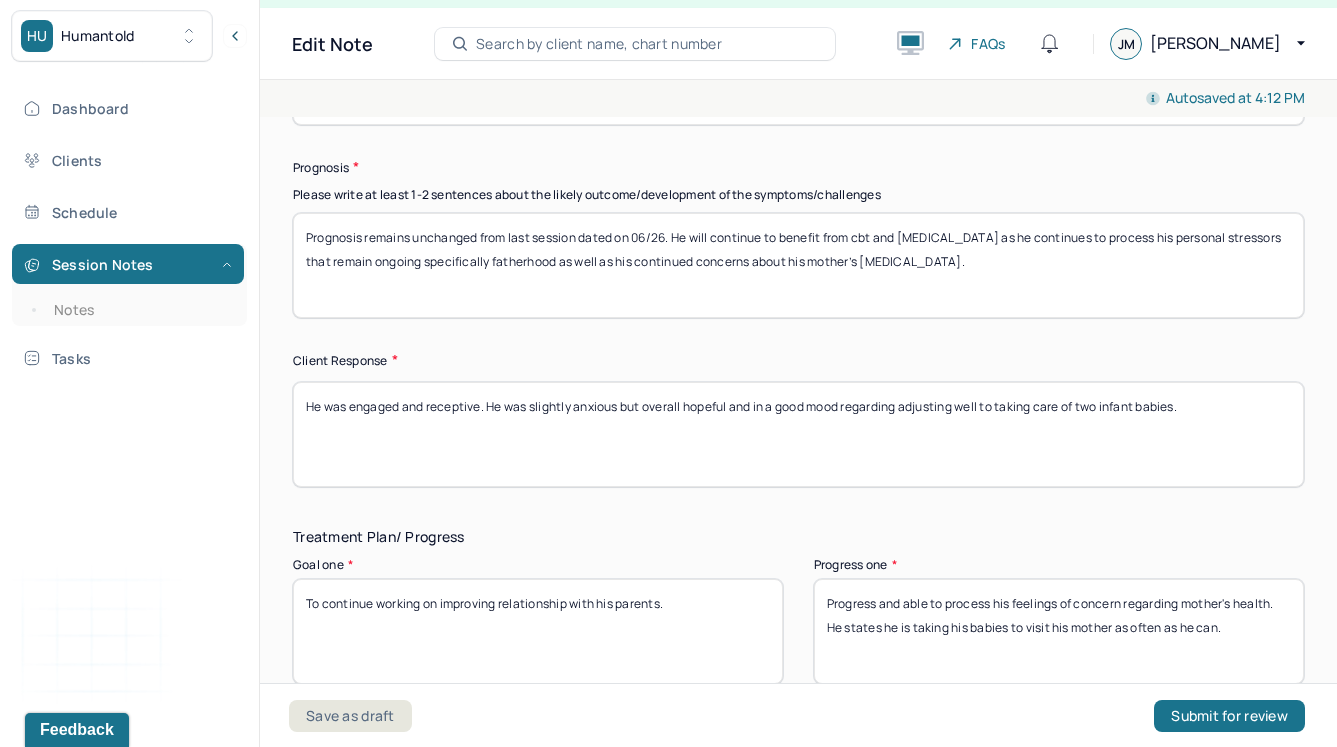 type on "Prognosis remains unchanged from last session dated on 06/26. He will continue to benefit from cbt and [MEDICAL_DATA] as he continues to process his personal stressors that remain ongoing specifically fatherhood as well as his continued concerns about his mother’s [MEDICAL_DATA]." 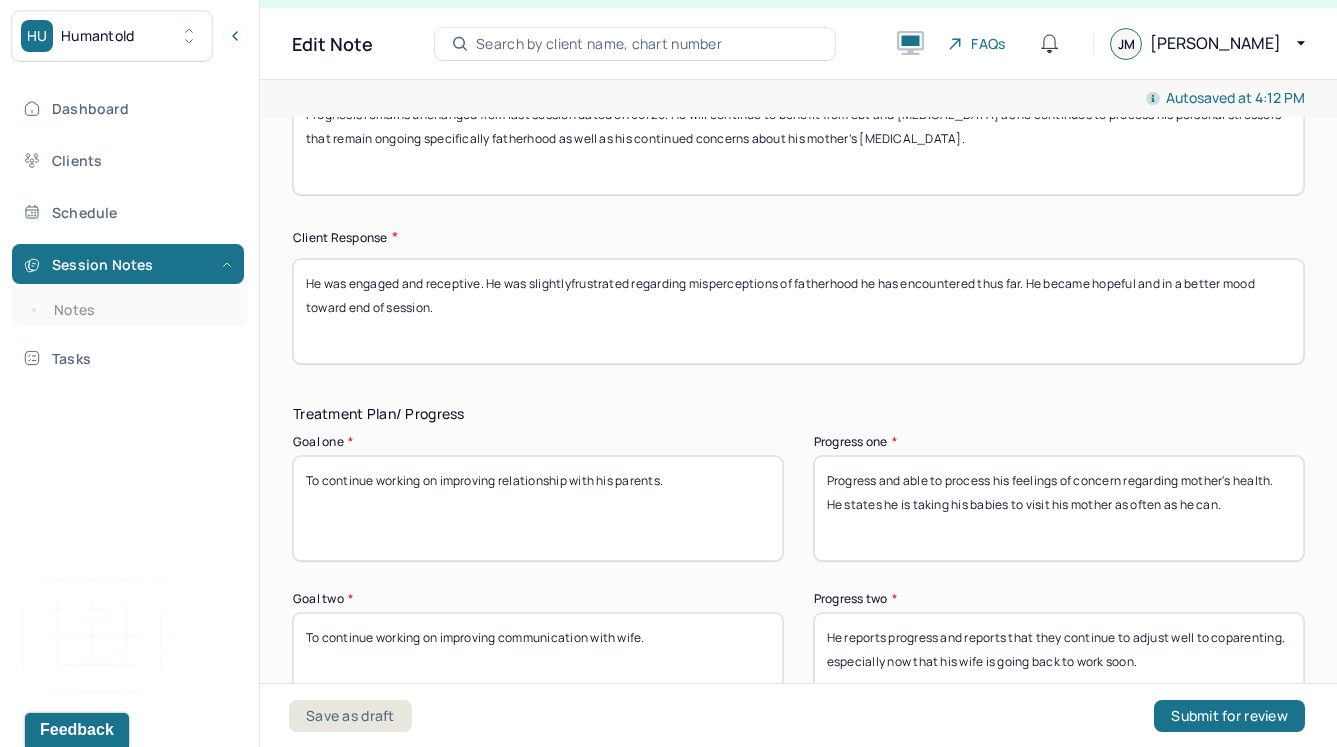 scroll, scrollTop: 3099, scrollLeft: 0, axis: vertical 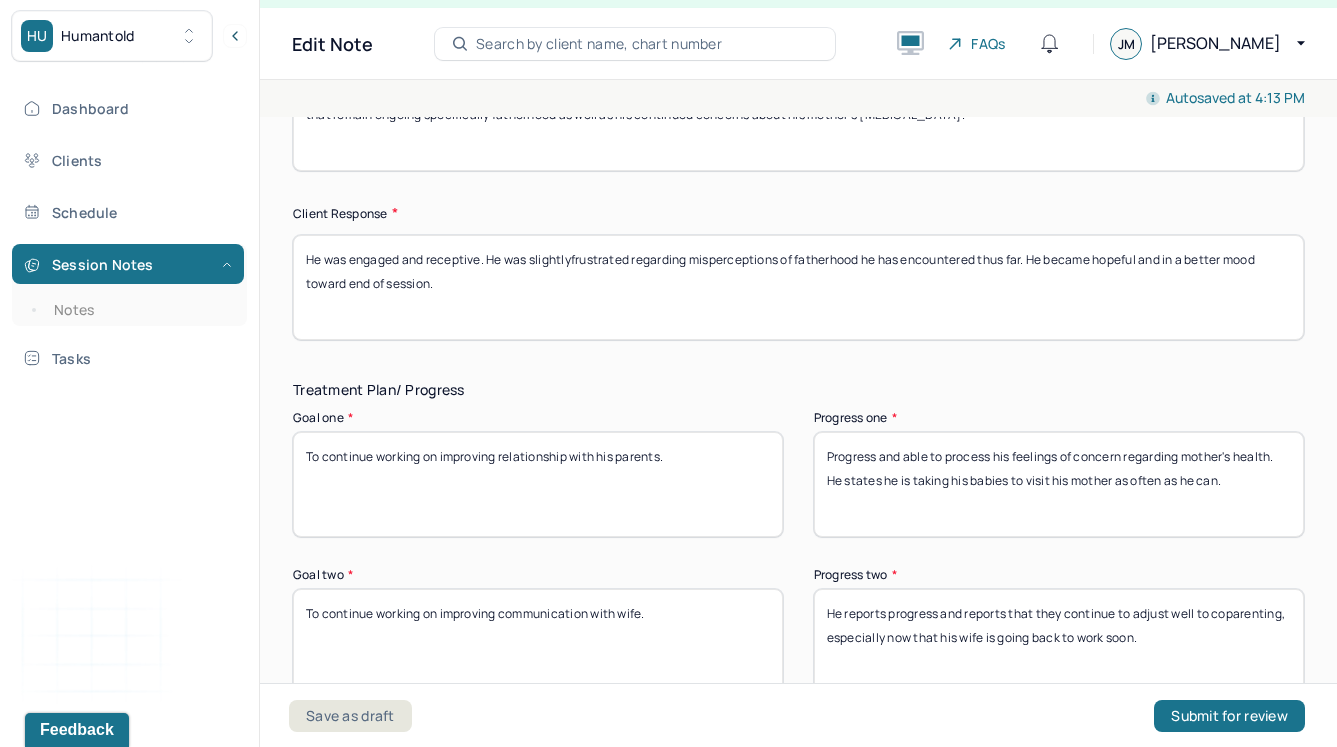 type on "He was engaged and receptive. He was slightlyfrustrated regarding misperceptions of fatherhood he has encountered thus far. He became hopeful and in a better mood toward end of session." 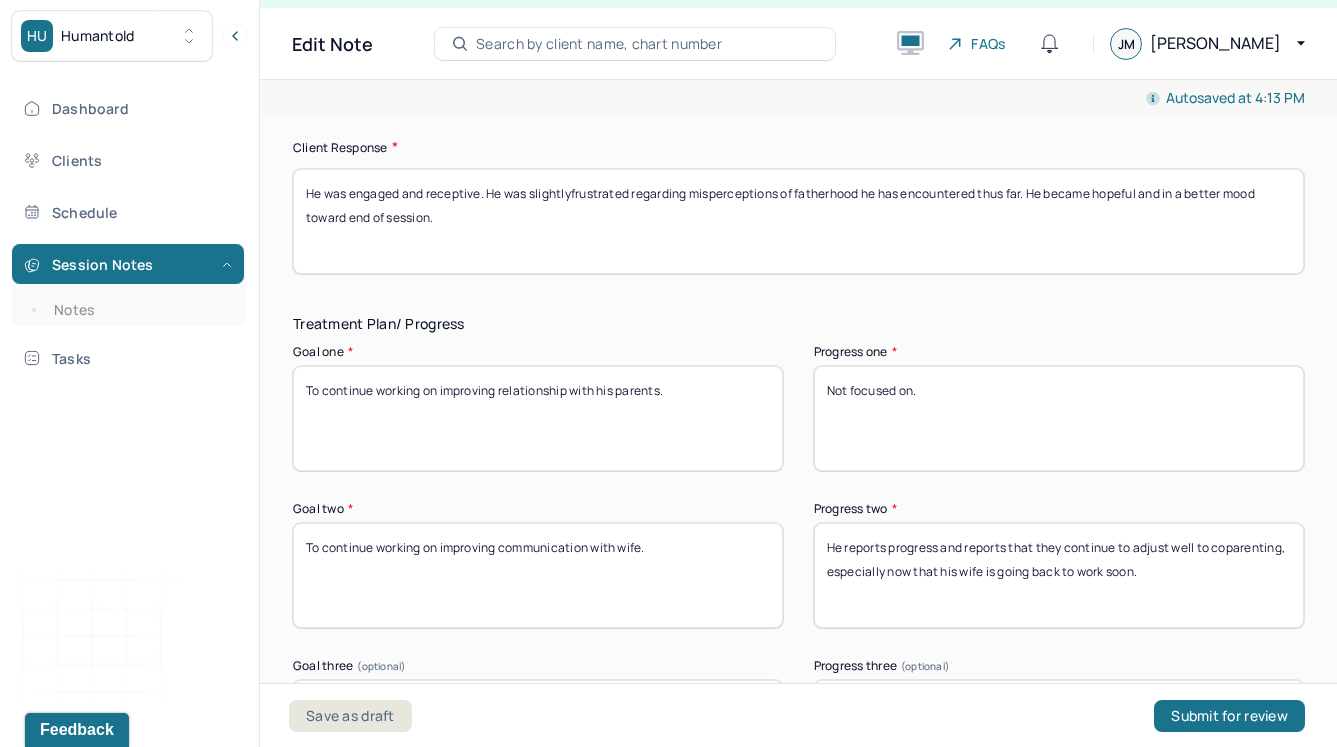 scroll, scrollTop: 3167, scrollLeft: 0, axis: vertical 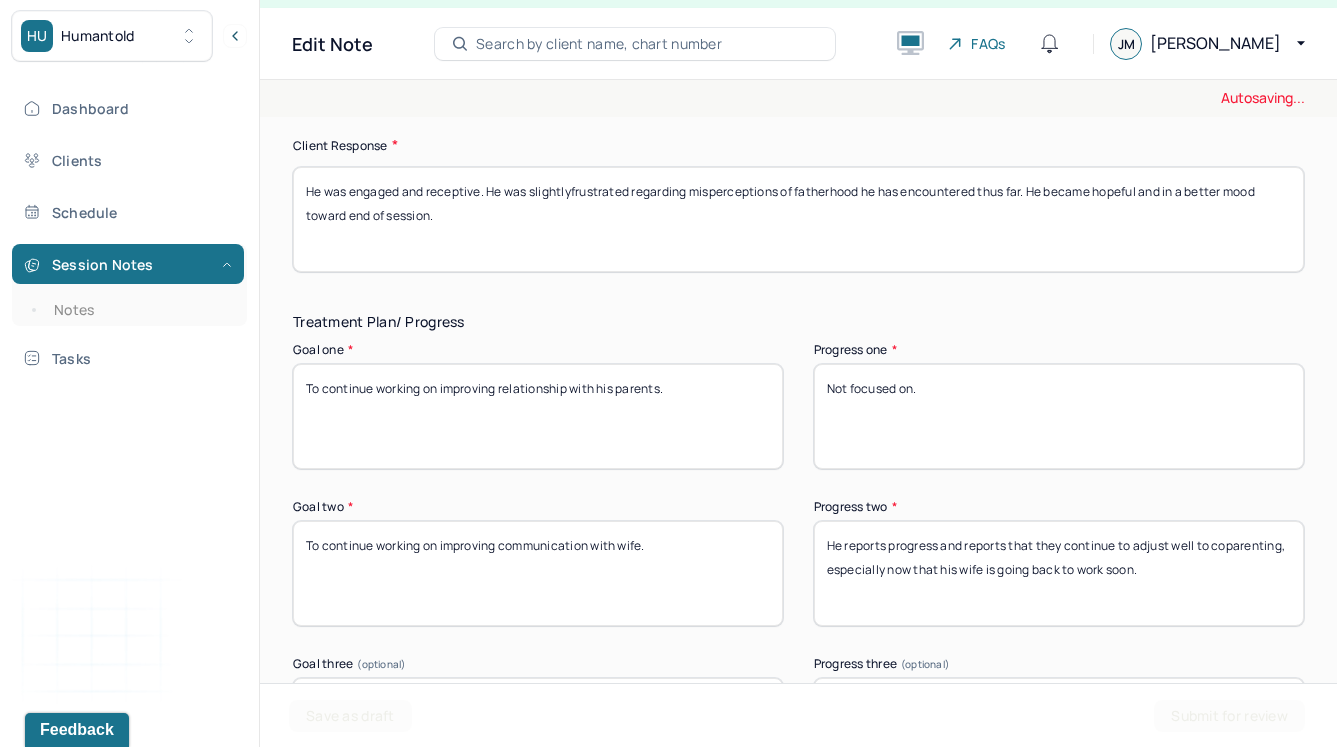 type on "Not focused on." 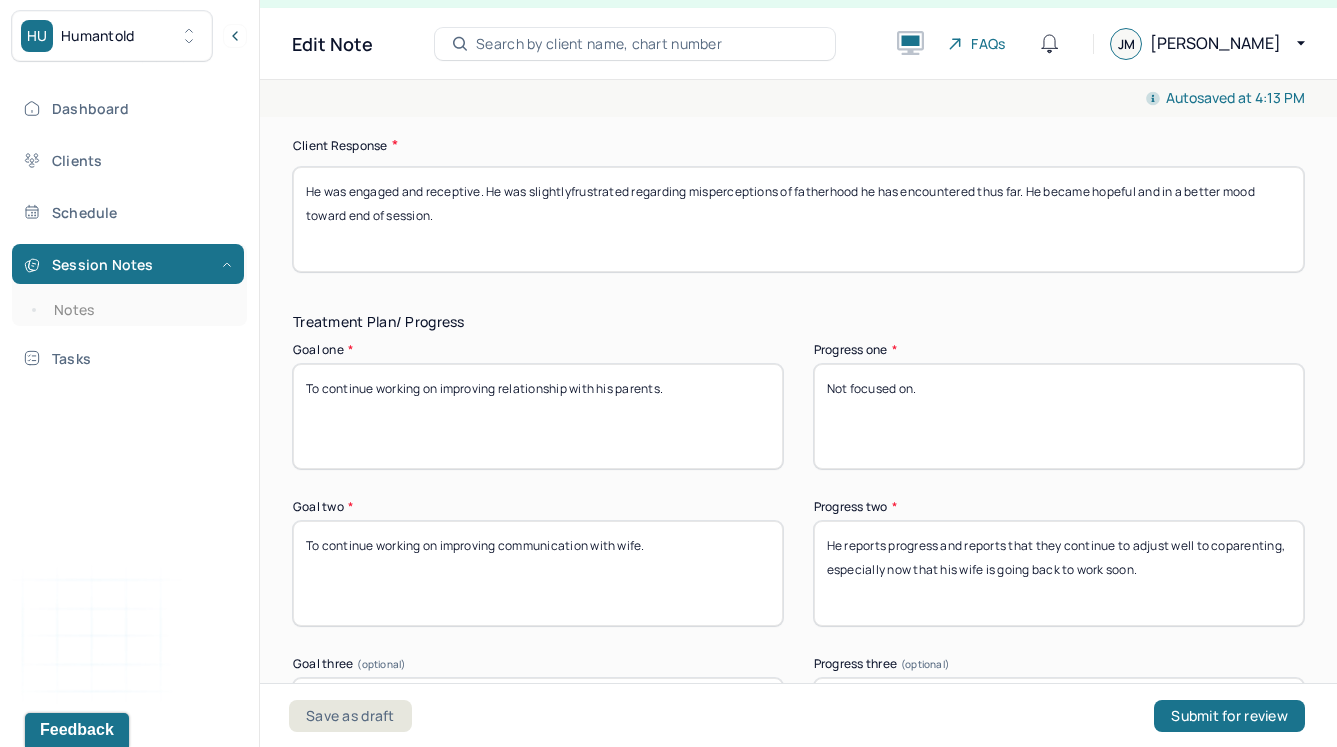 drag, startPoint x: 1182, startPoint y: 572, endPoint x: 773, endPoint y: 477, distance: 419.8881 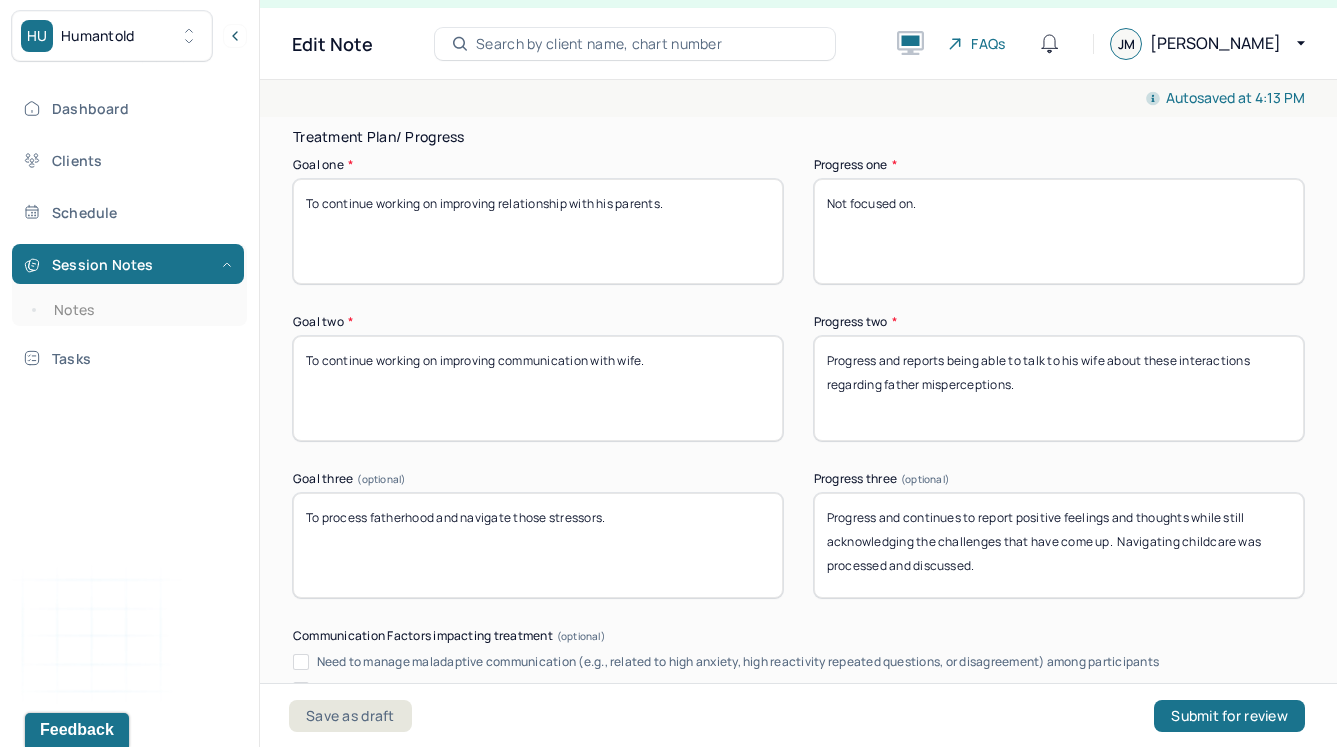 scroll, scrollTop: 3353, scrollLeft: 0, axis: vertical 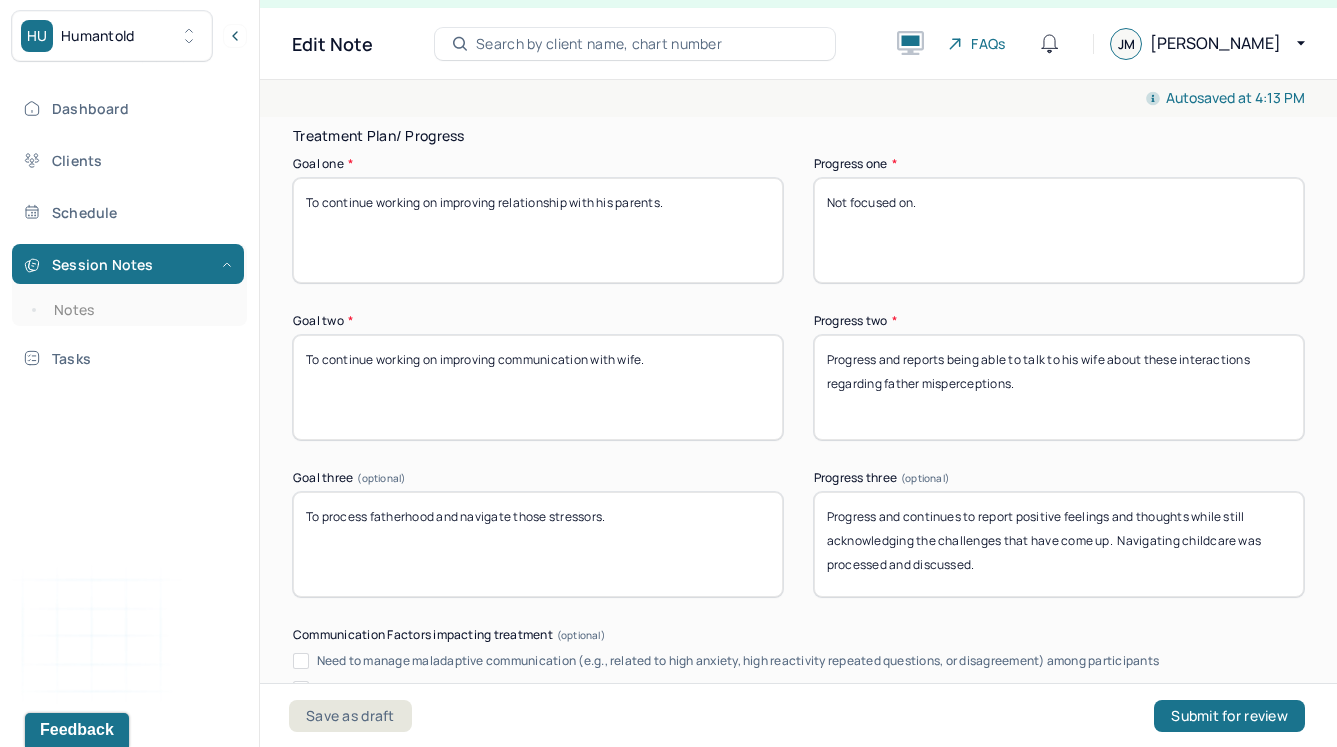 type on "Progress and reports being able to talk to his wife about these interactions regarding father misperceptions." 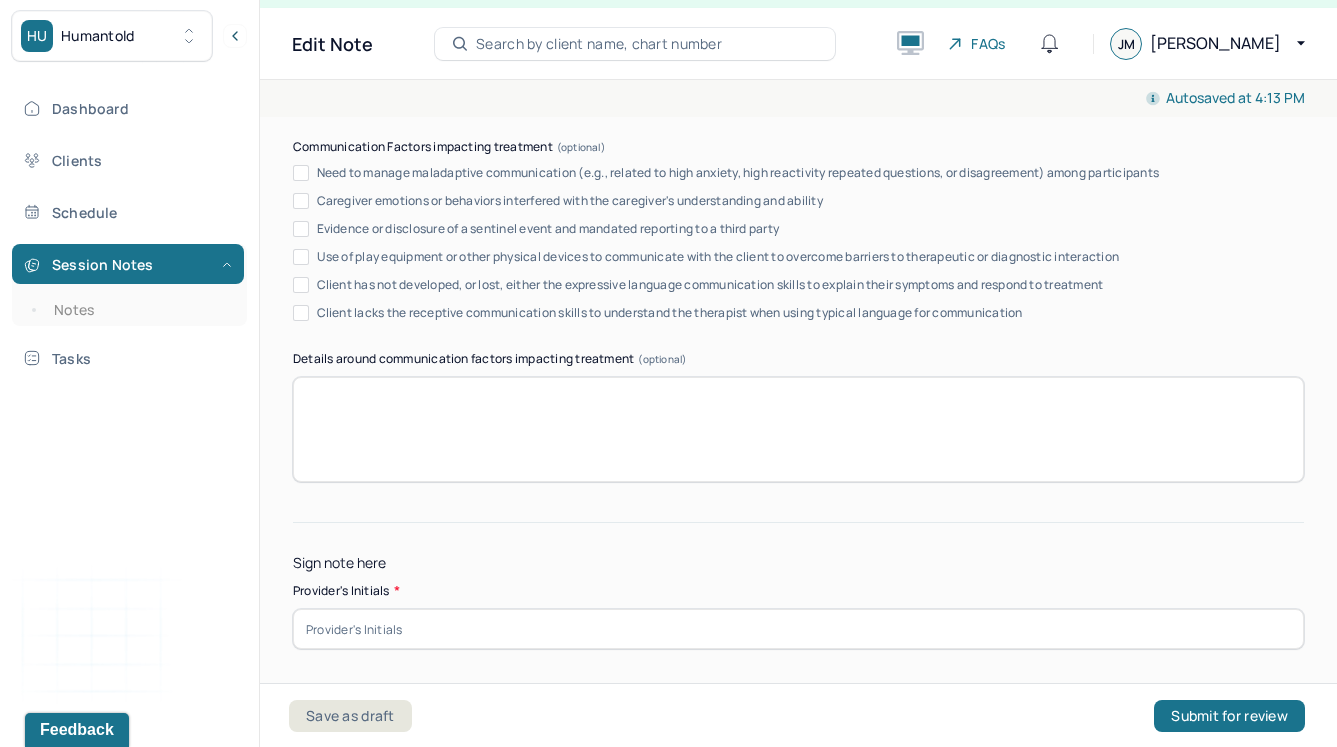type on "Progress and able to process frustration with society's misperceptions with fathers and fatherhood versus motherhood." 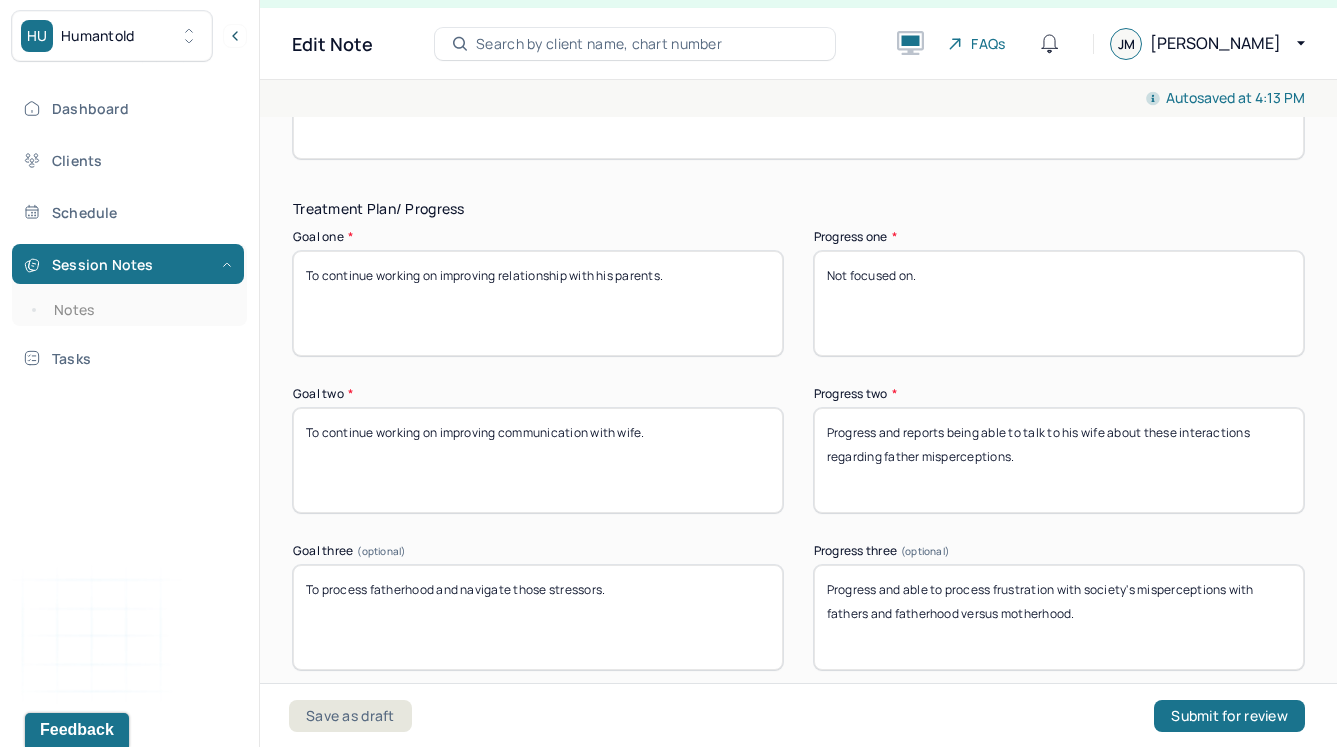 scroll, scrollTop: 3912, scrollLeft: 0, axis: vertical 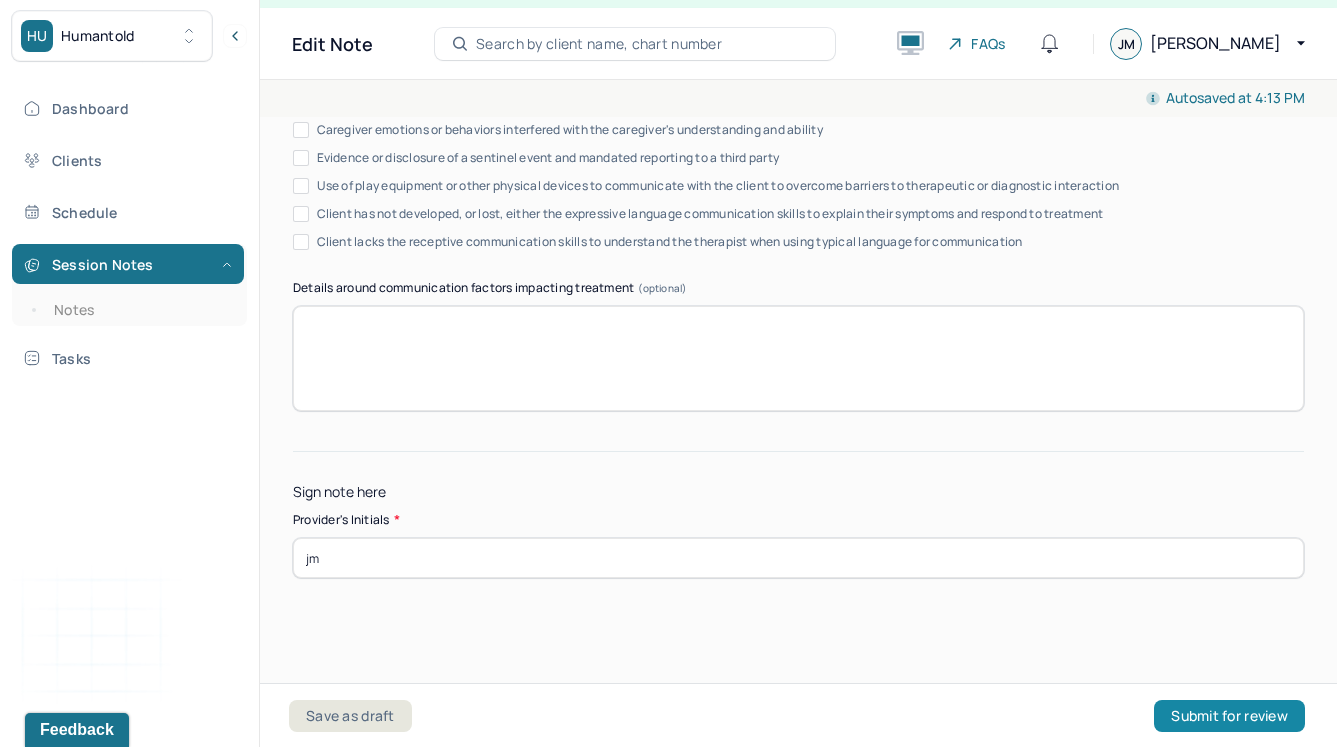 type on "jm" 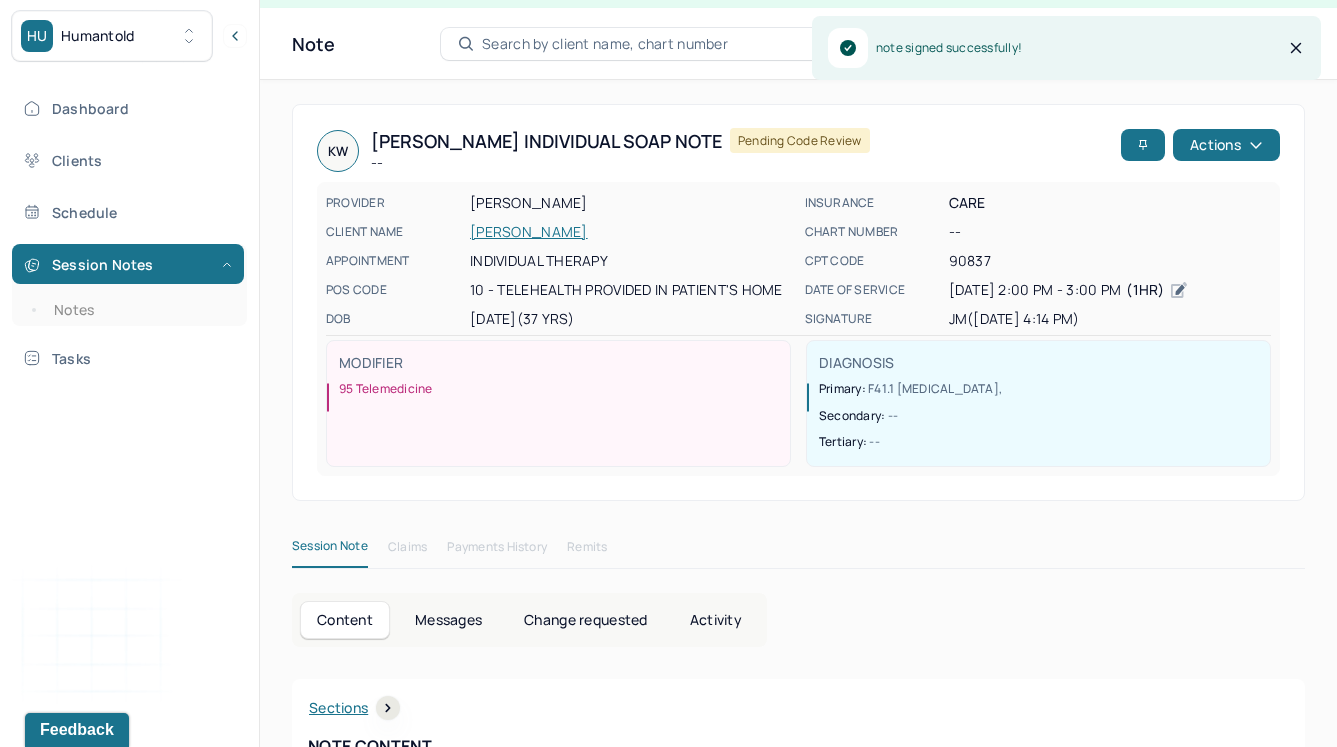 scroll, scrollTop: 0, scrollLeft: 0, axis: both 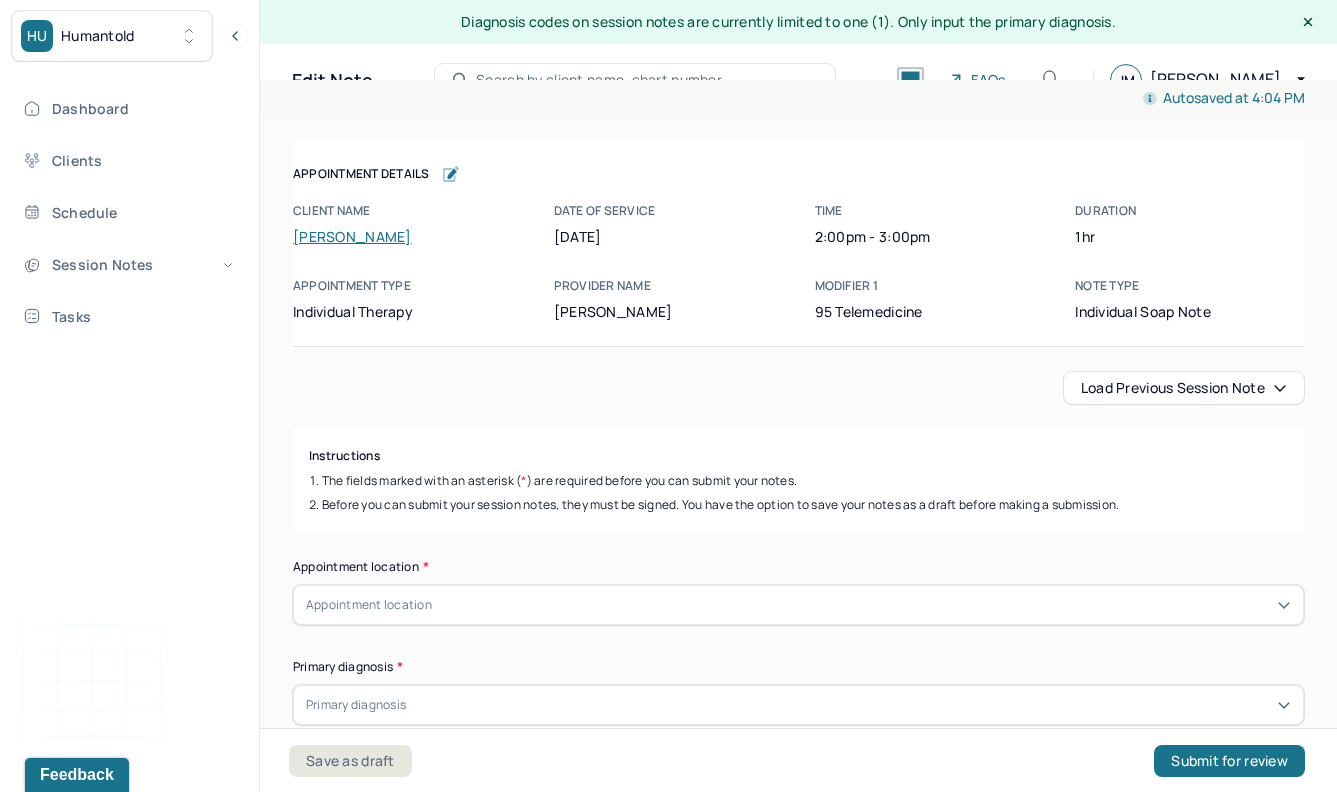 click on "[PERSON_NAME]" at bounding box center [352, 236] 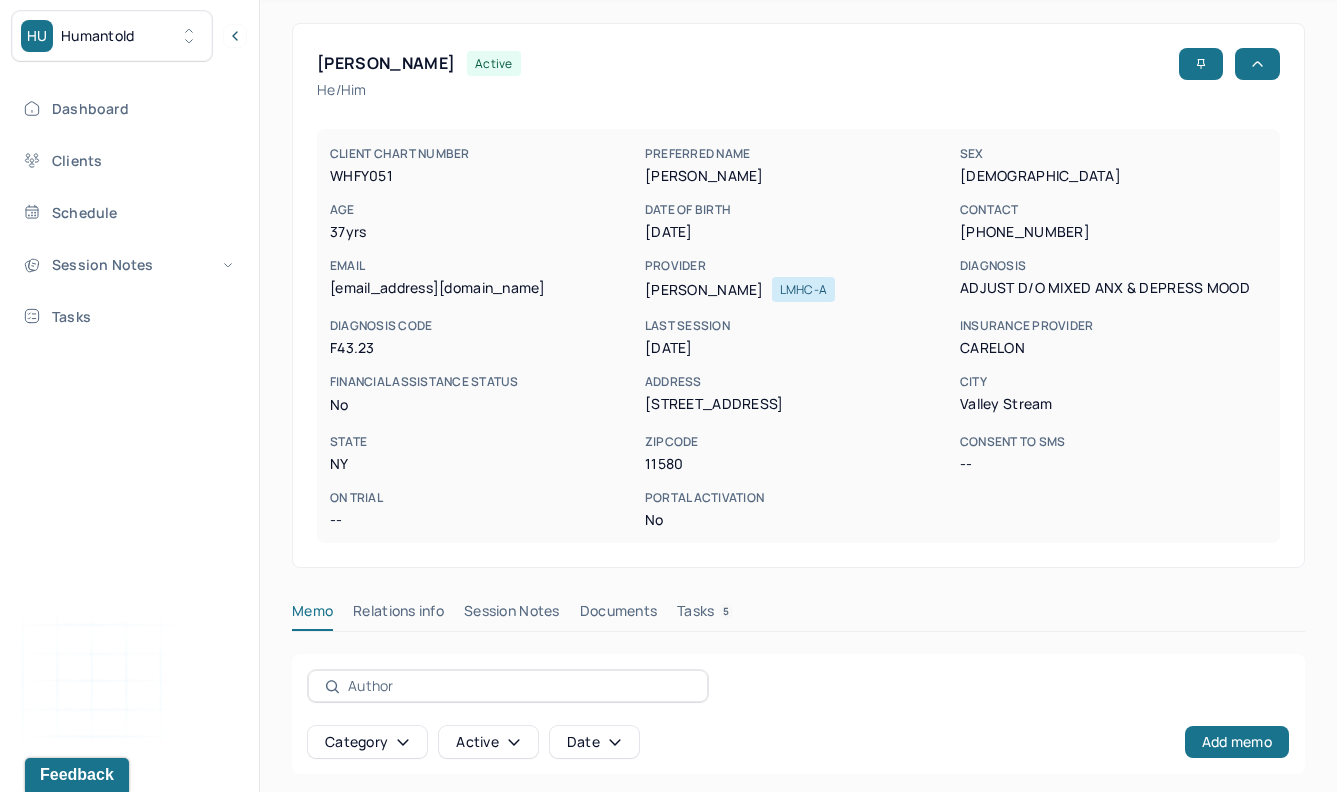 scroll, scrollTop: 148, scrollLeft: 0, axis: vertical 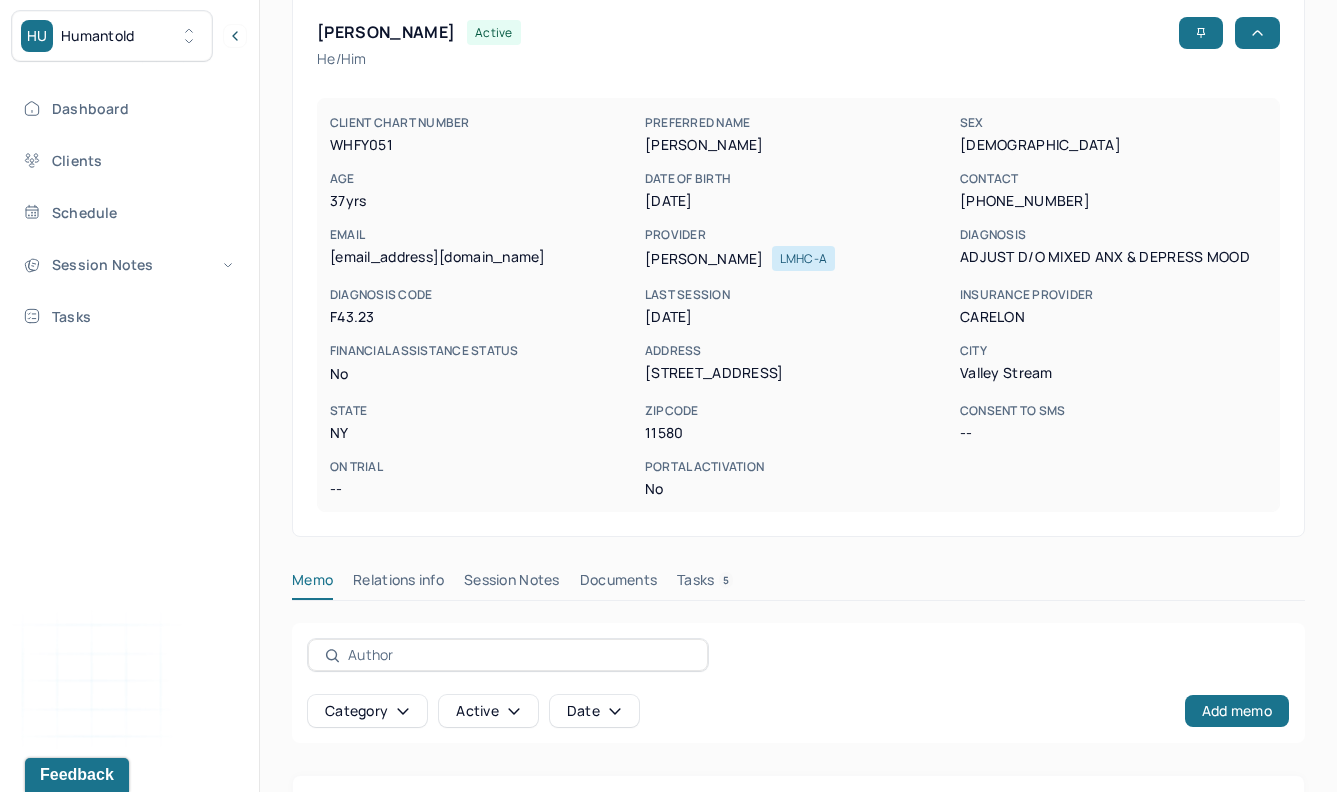 click on "Session Notes" at bounding box center [512, 584] 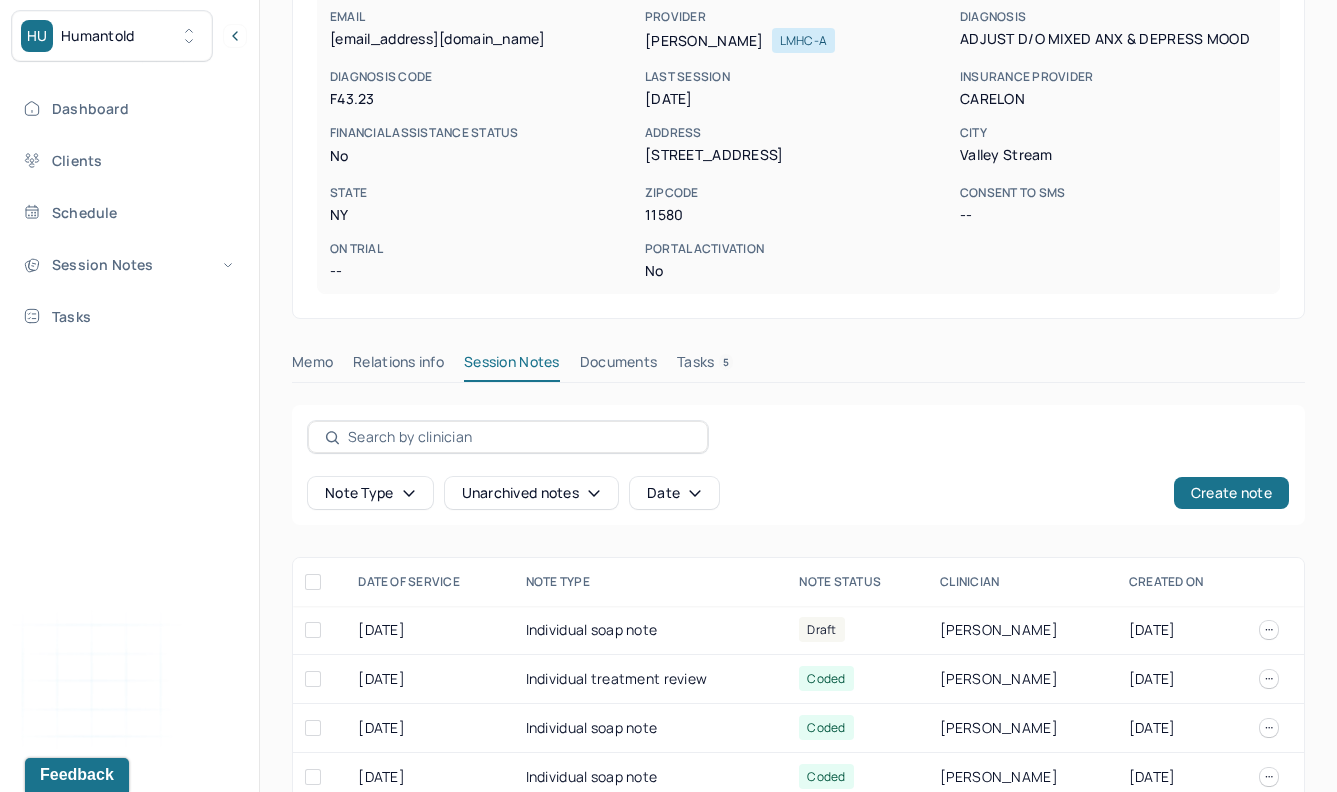 scroll, scrollTop: 368, scrollLeft: 0, axis: vertical 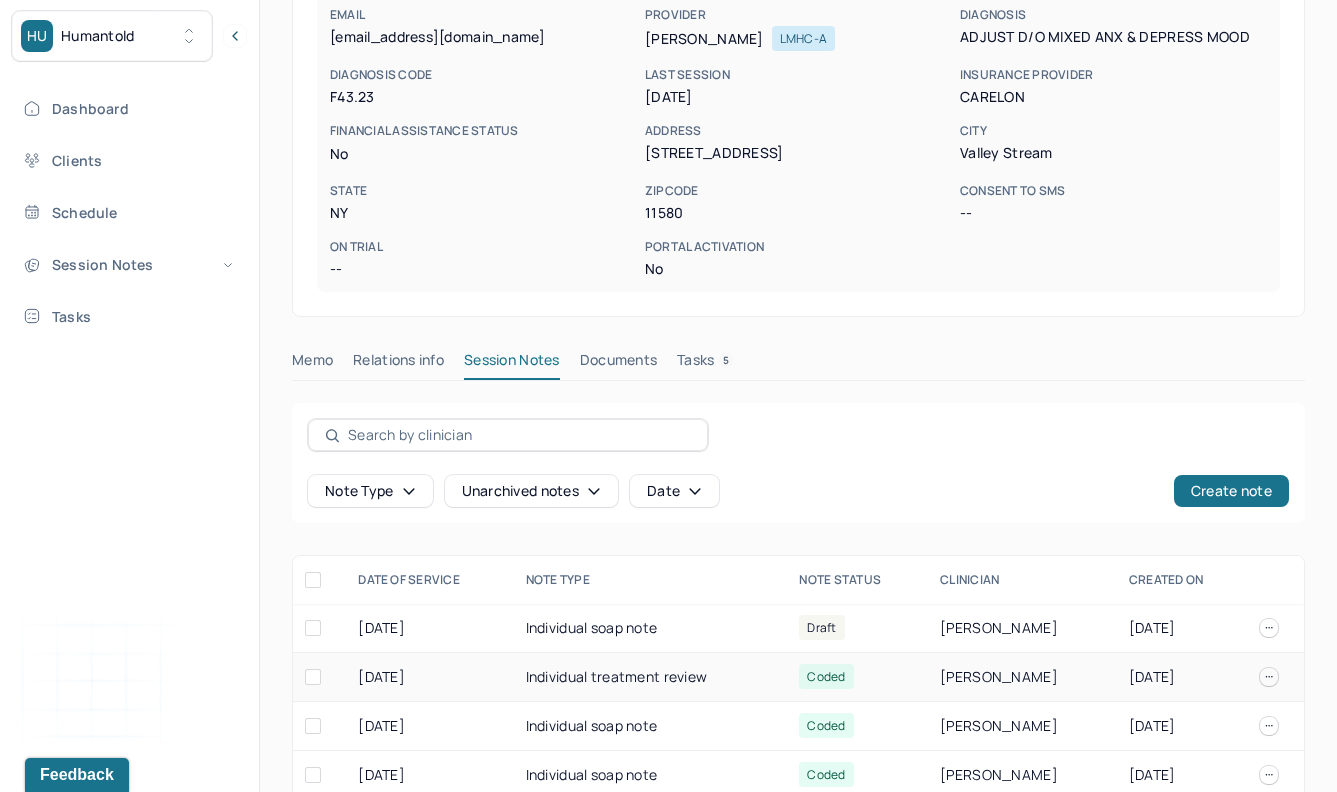 click on "Individual treatment review" at bounding box center (651, 677) 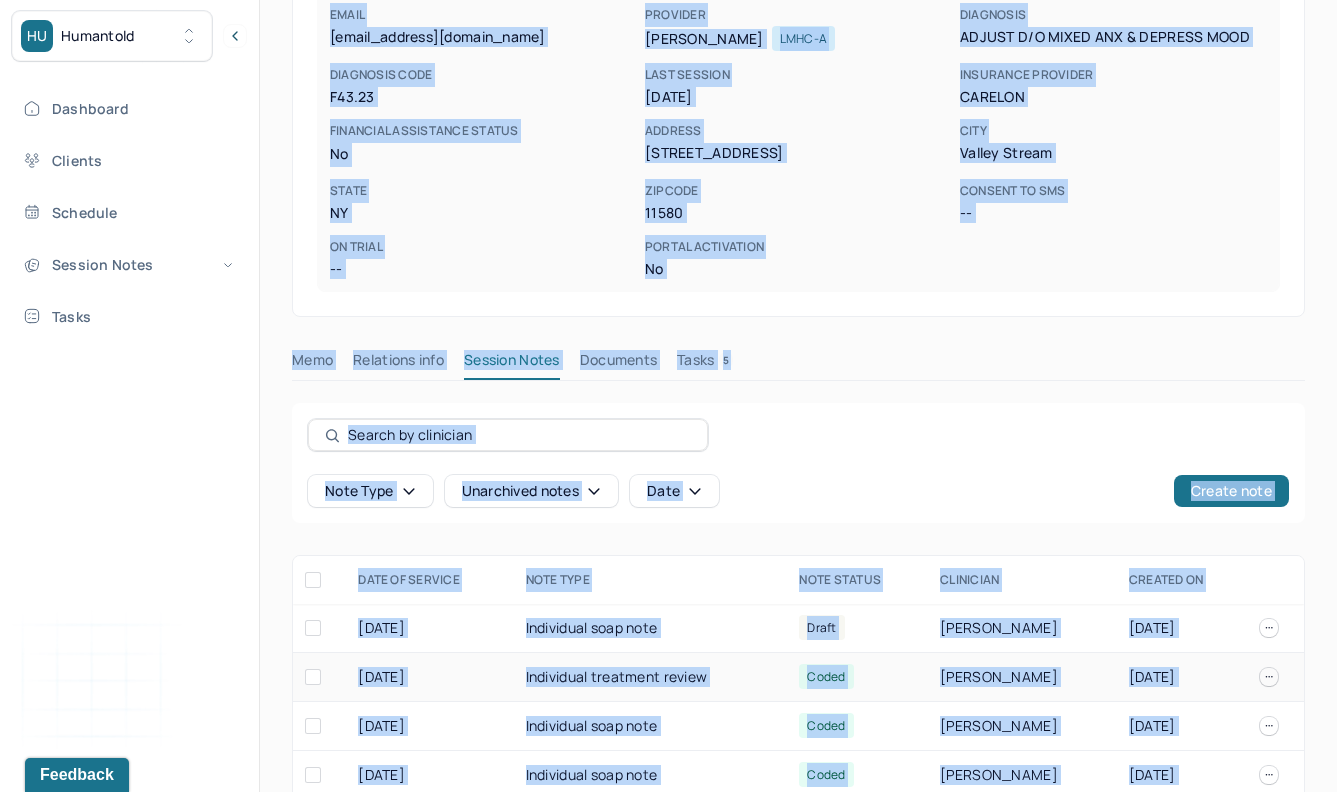 scroll, scrollTop: 0, scrollLeft: 0, axis: both 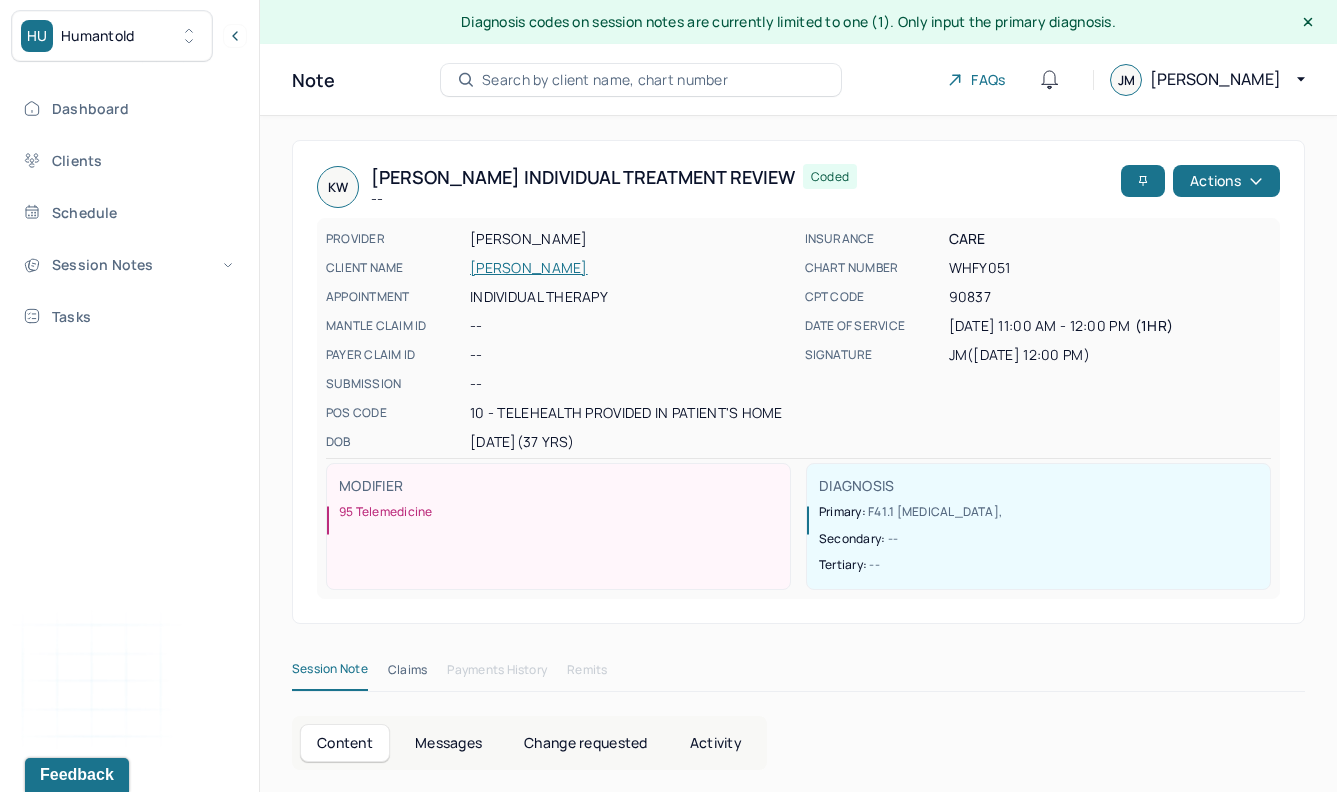click on "DATE OF SERVICE" at bounding box center [875, 326] 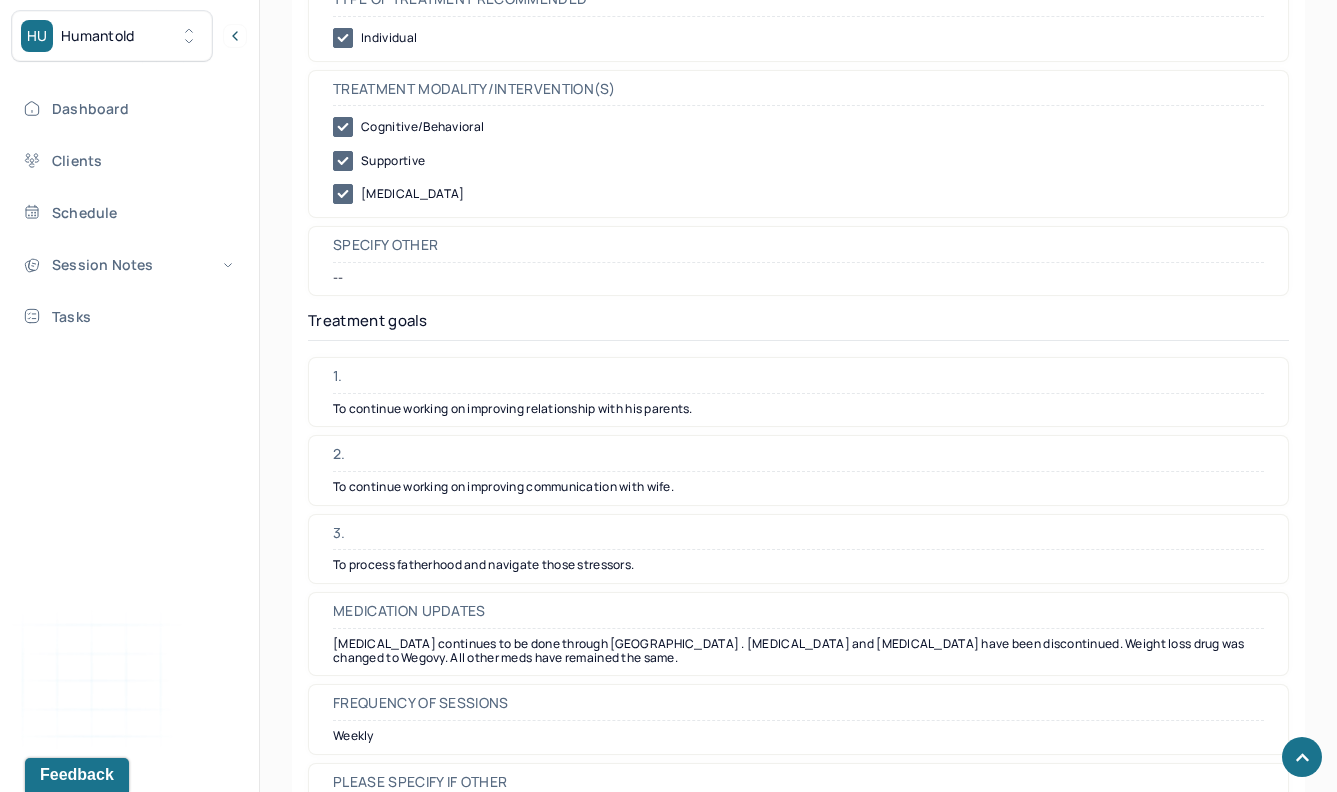 scroll, scrollTop: 4958, scrollLeft: 0, axis: vertical 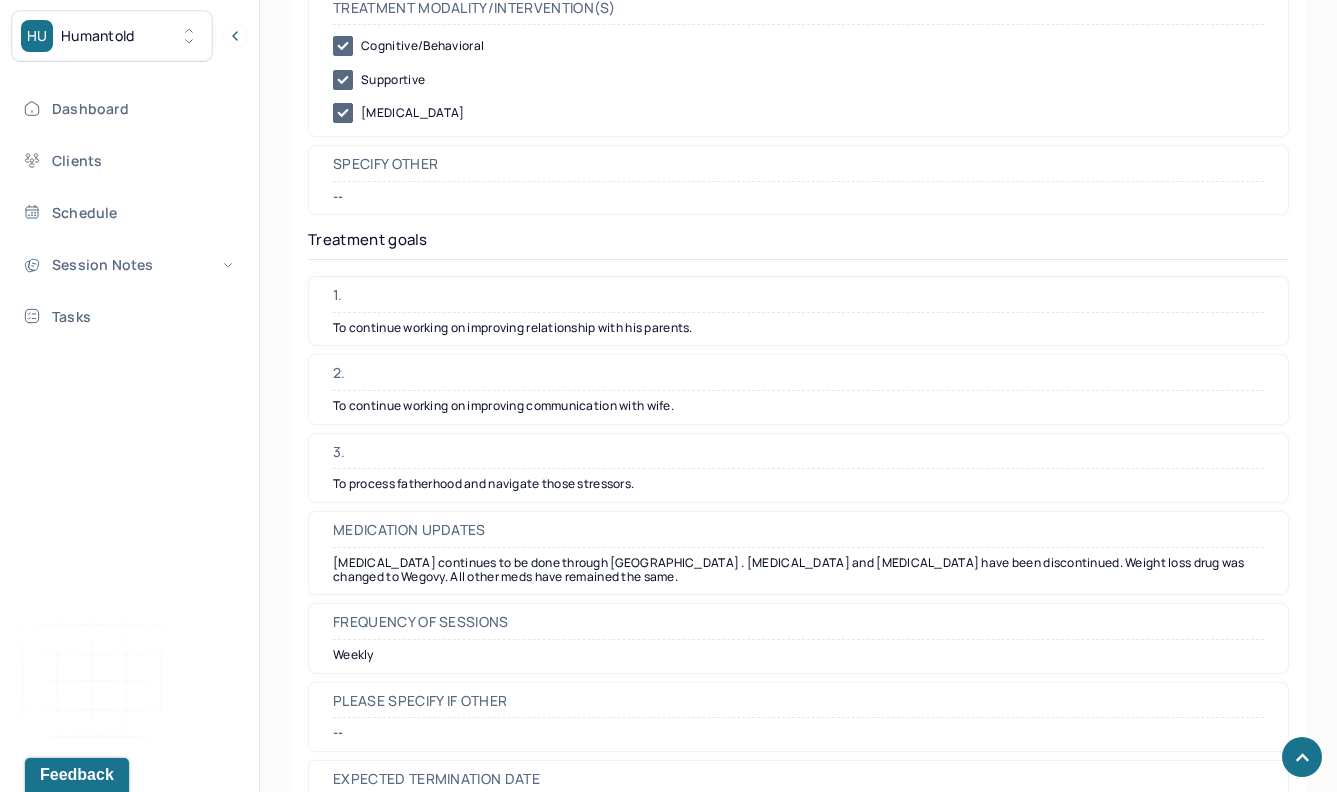 click on "To process fatherhood and navigate those stressors." at bounding box center [798, 484] 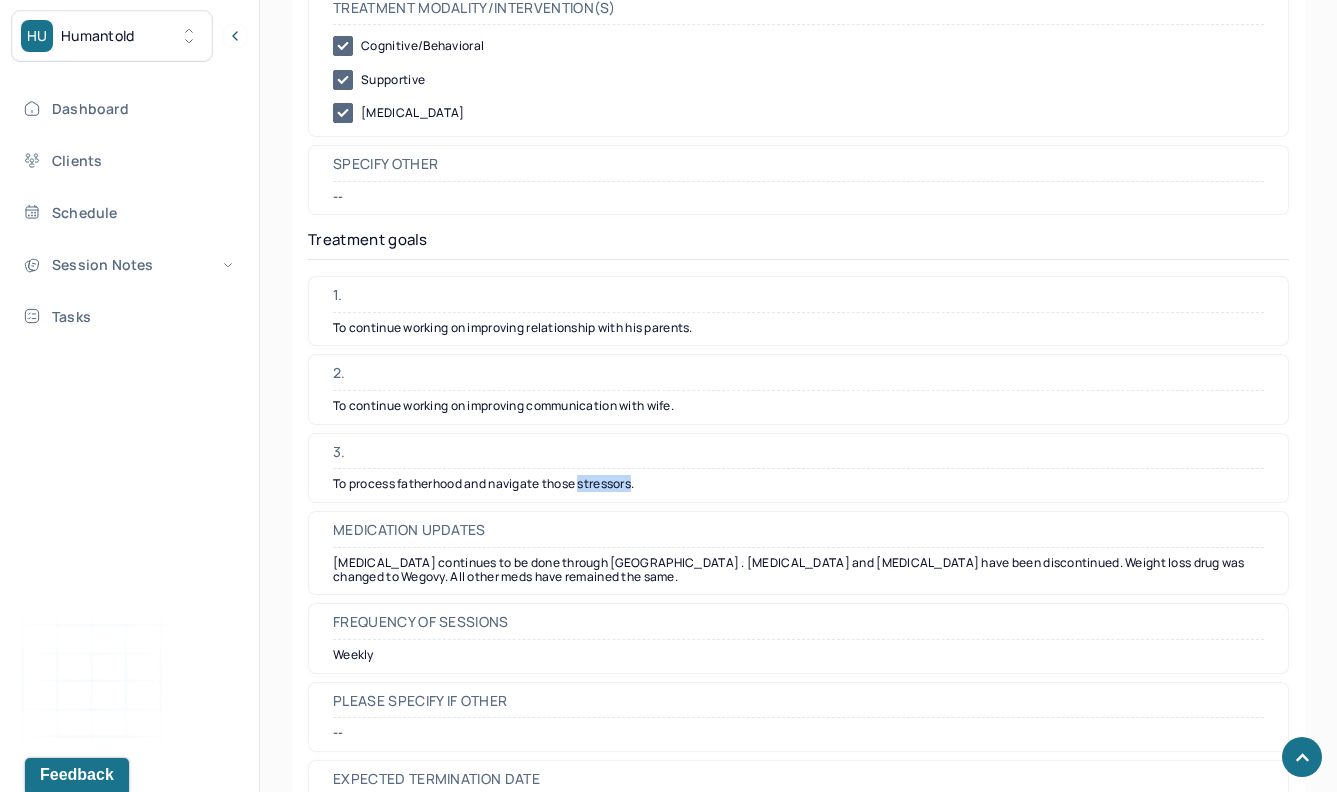 click on "To process fatherhood and navigate those stressors." at bounding box center (798, 484) 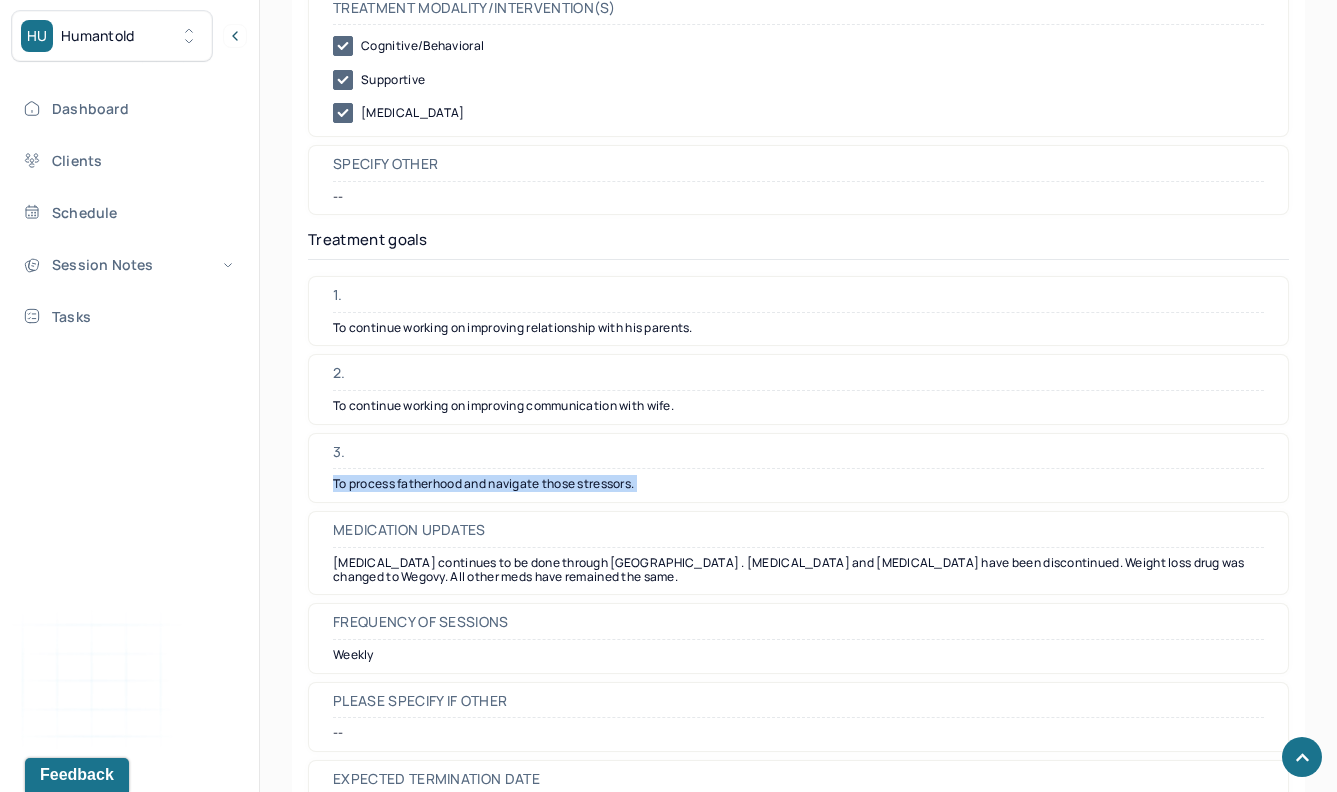 click on "To process fatherhood and navigate those stressors." at bounding box center (798, 484) 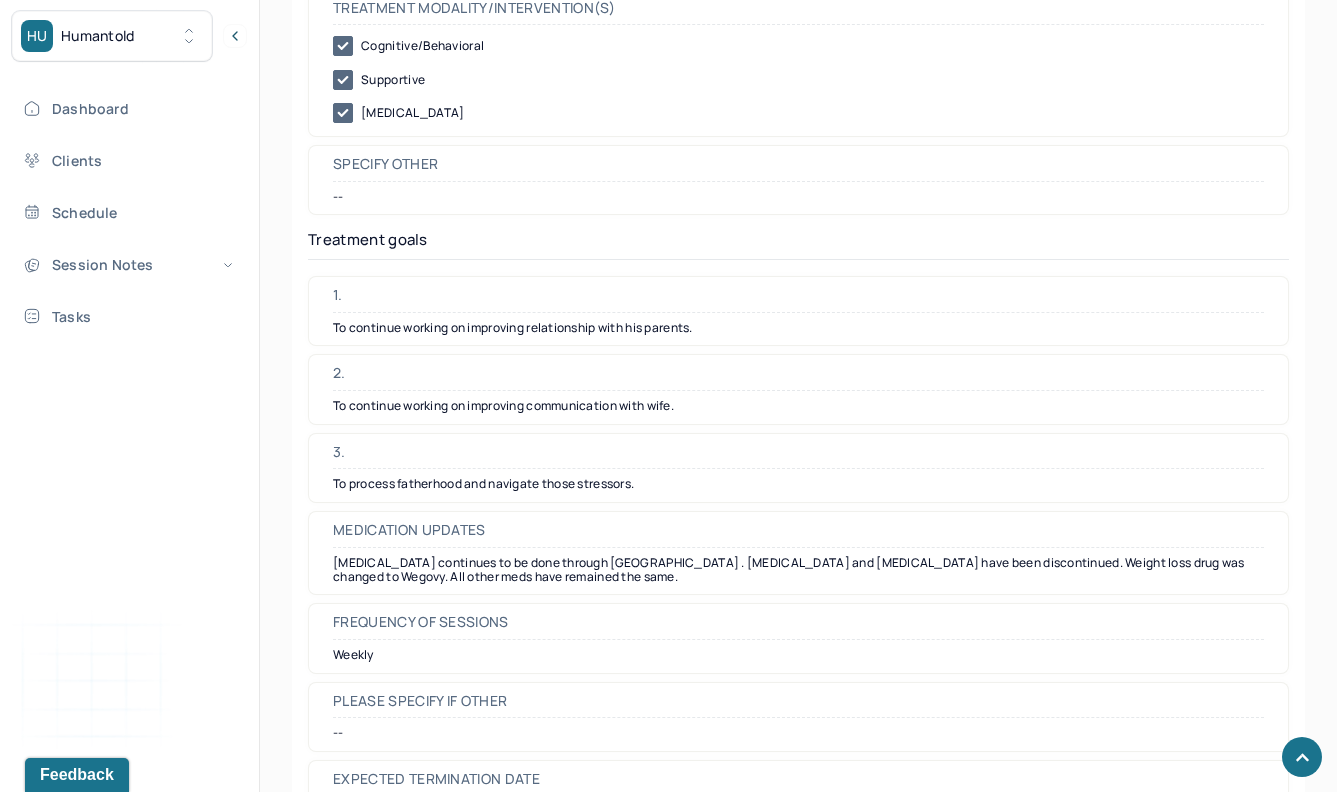 click on "To continue working on improving relationship with his parents." at bounding box center (798, 328) 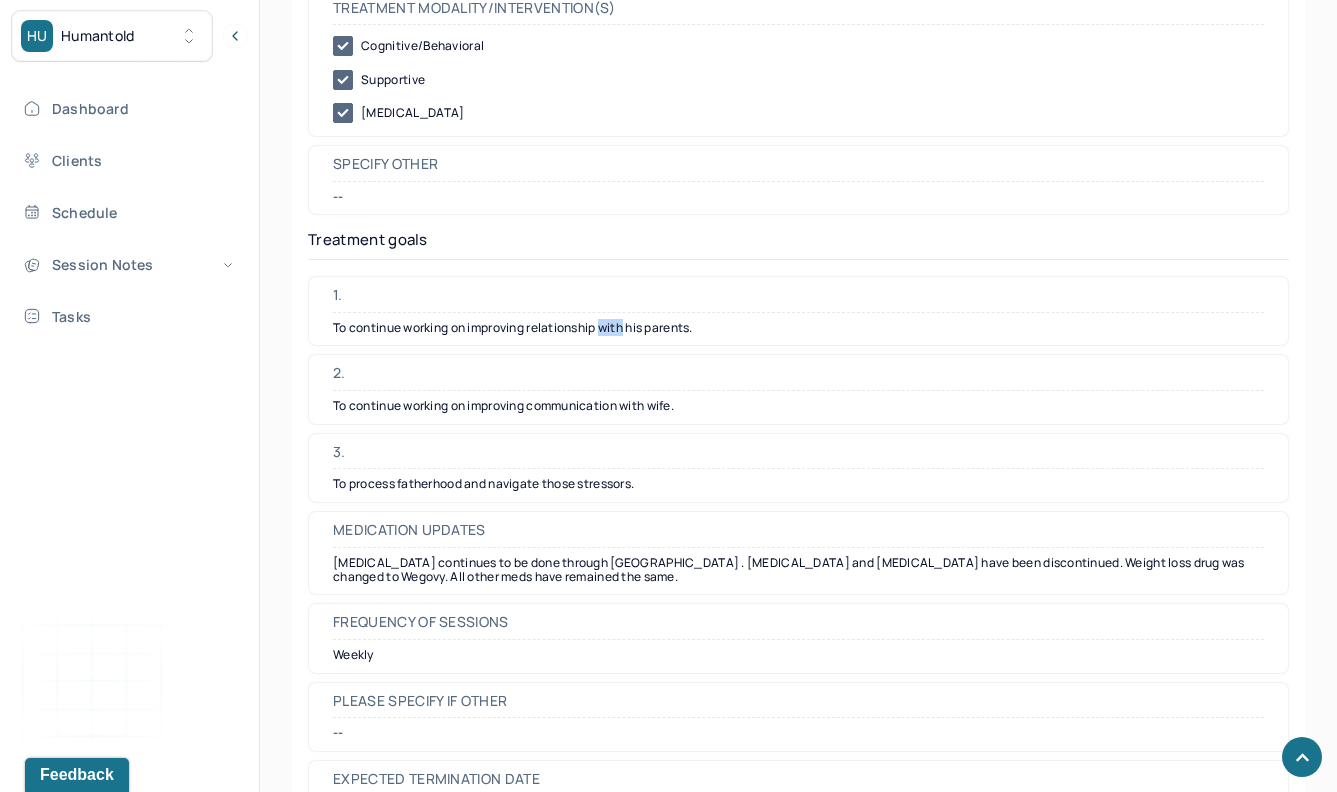 click on "To continue working on improving relationship with his parents." at bounding box center (798, 328) 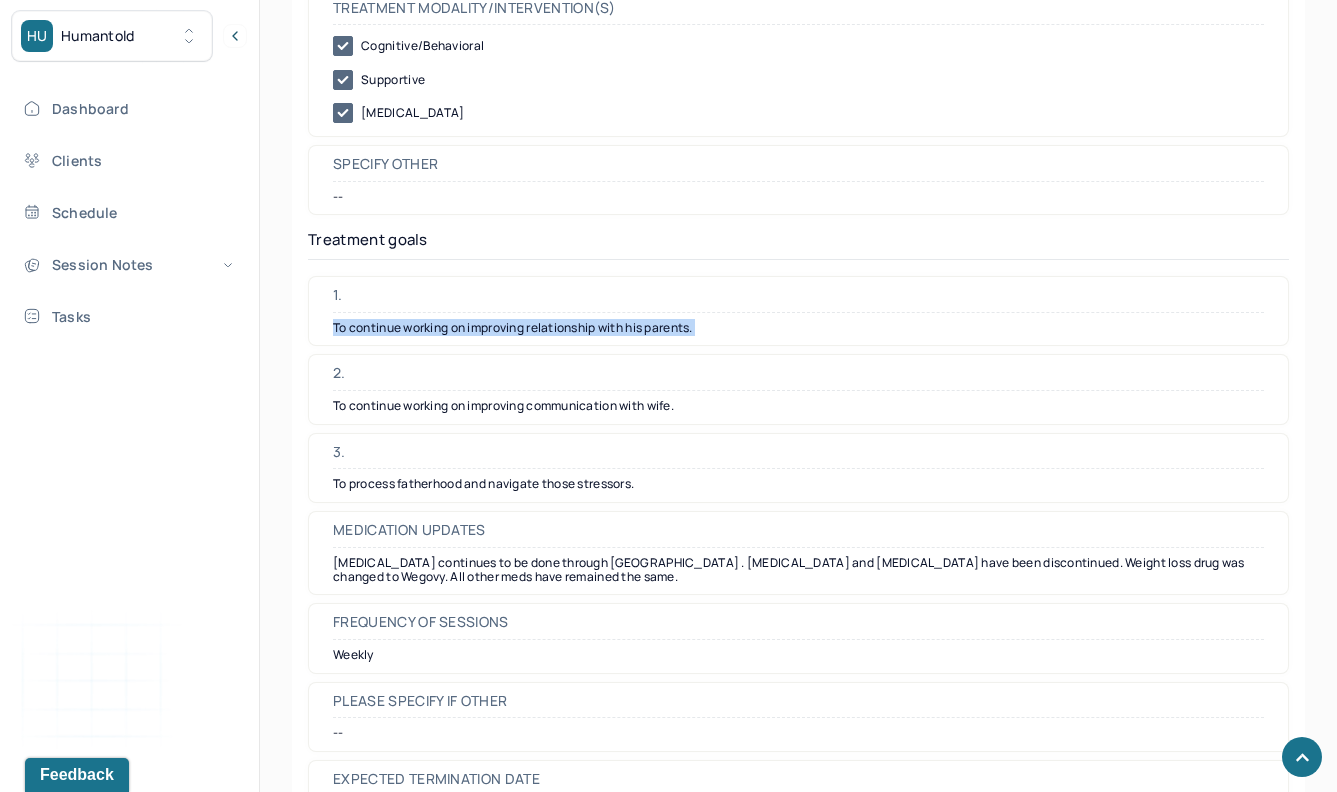 click on "To continue working on improving relationship with his parents." at bounding box center (798, 328) 